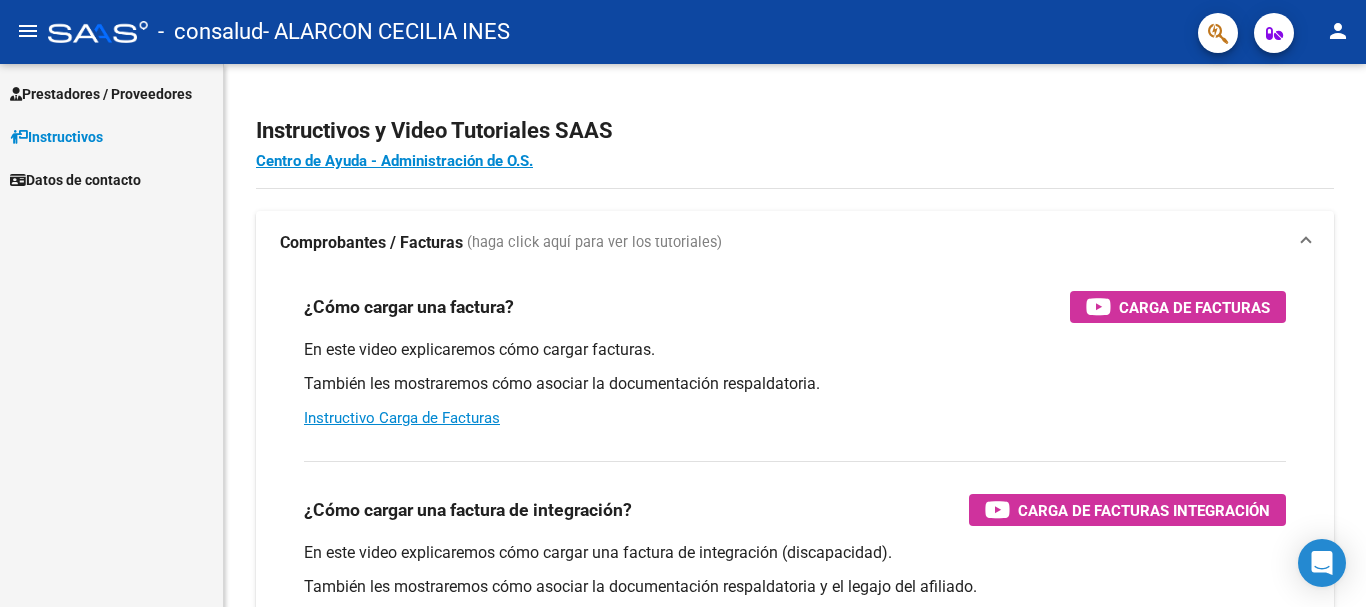 scroll, scrollTop: 0, scrollLeft: 0, axis: both 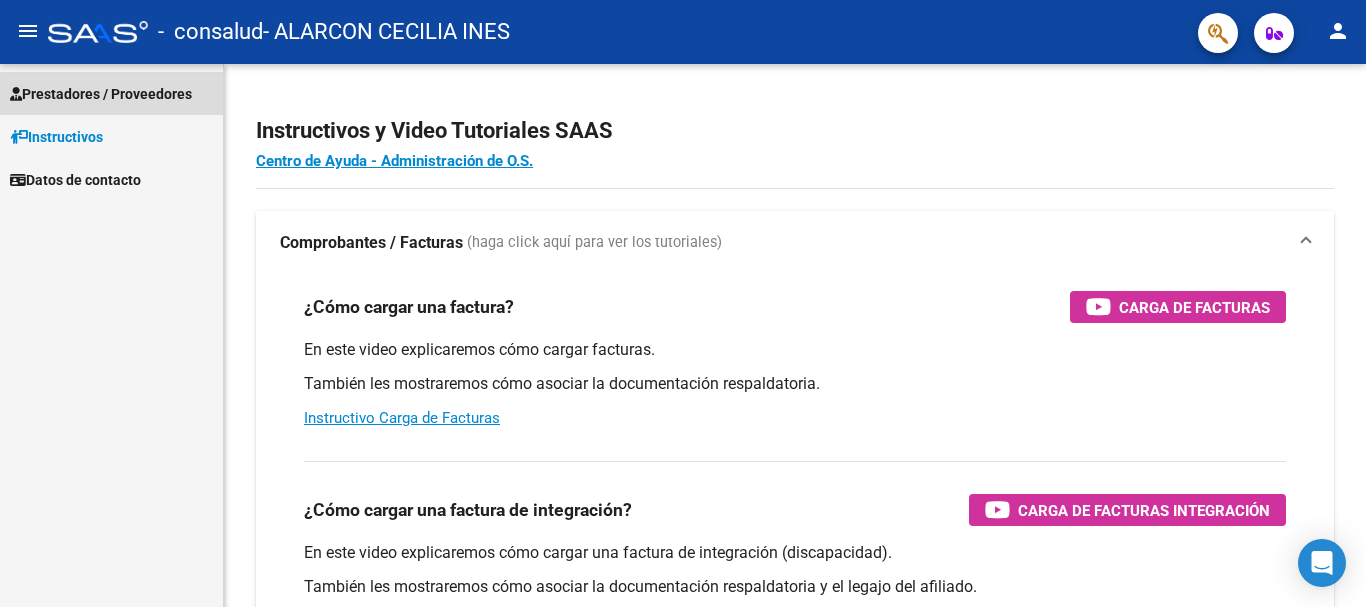 click on "Prestadores / Proveedores" at bounding box center (101, 94) 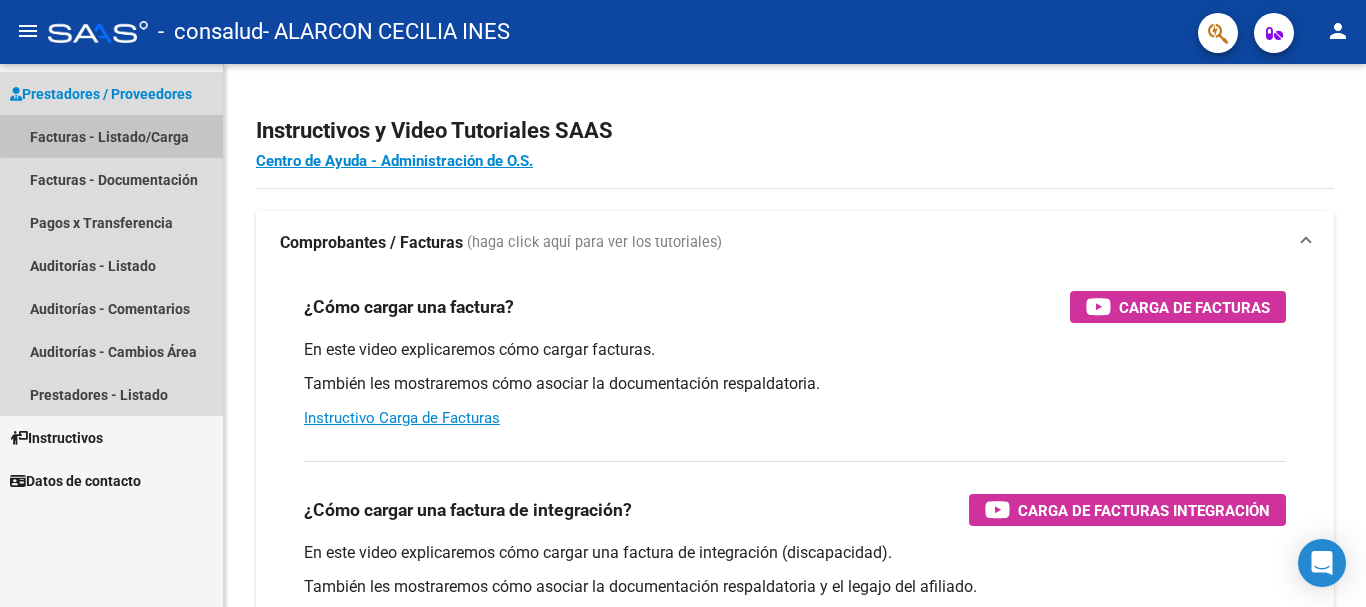 click on "Facturas - Listado/Carga" at bounding box center (111, 136) 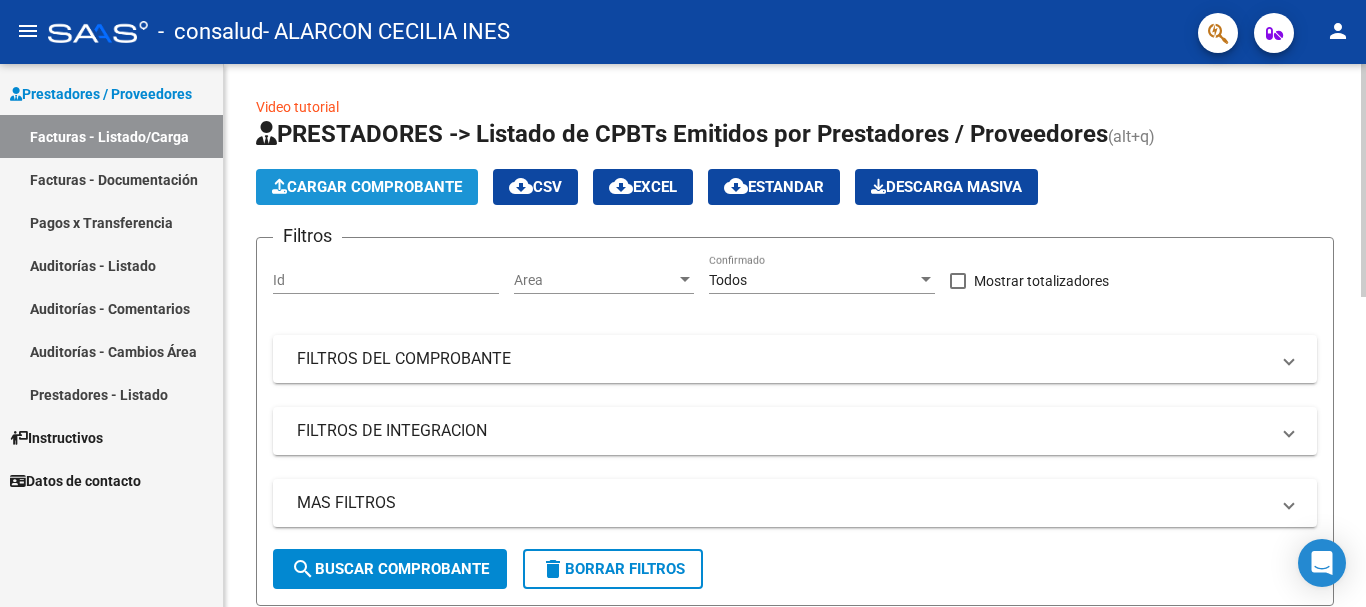click on "Cargar Comprobante" 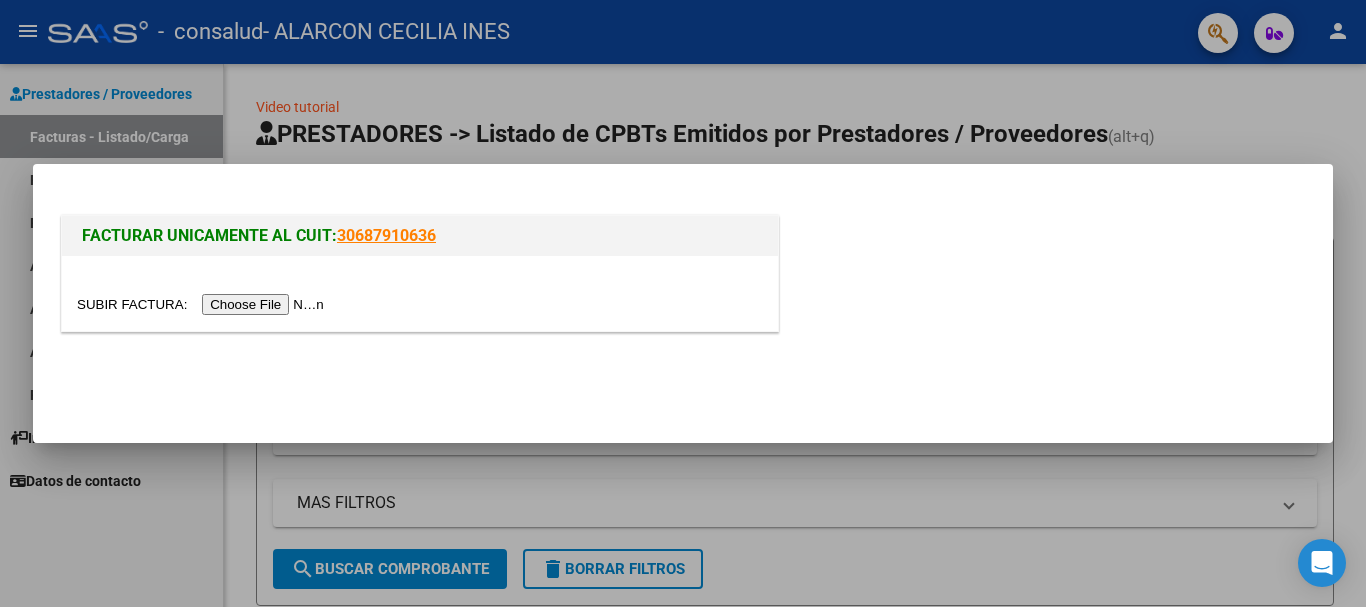 click at bounding box center (203, 304) 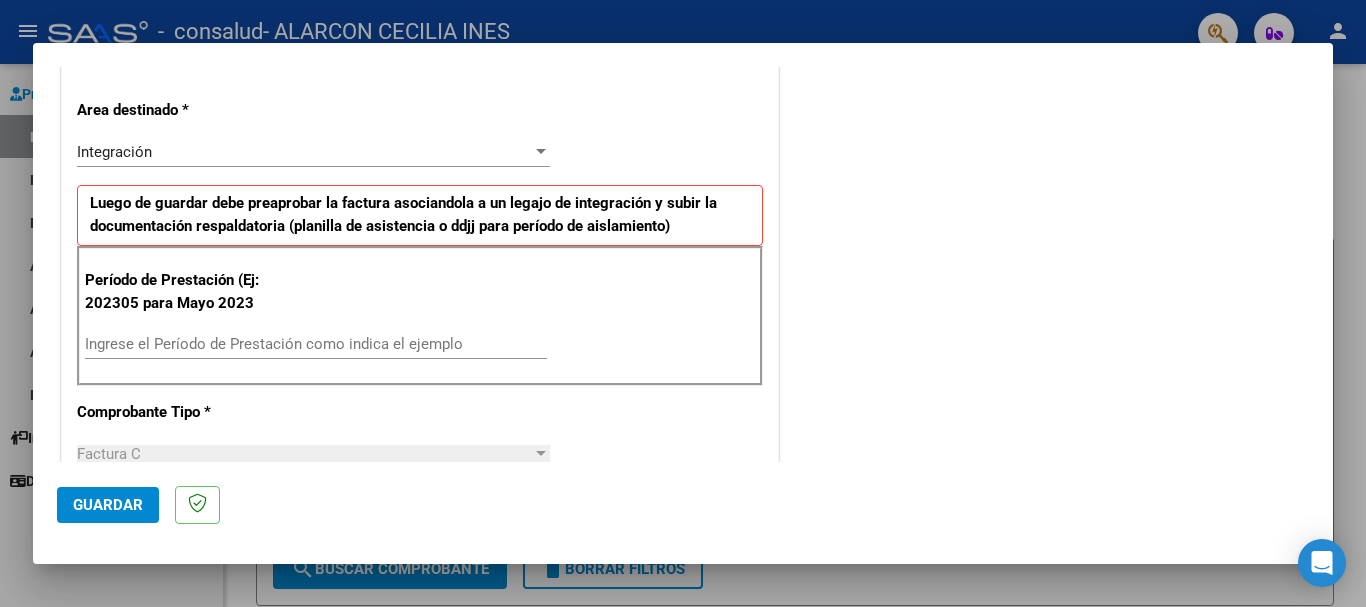 scroll, scrollTop: 393, scrollLeft: 0, axis: vertical 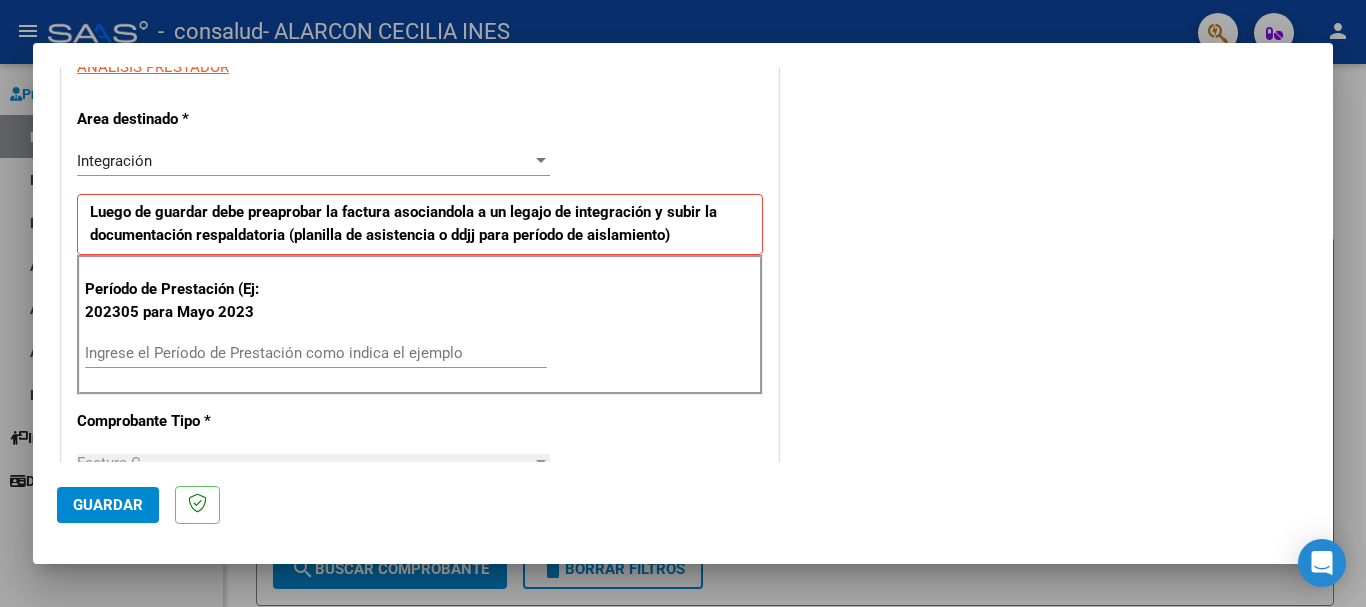 click on "Período de Prestación (Ej: 202305 para Mayo 2023    Ingrese el Período de Prestación como indica el ejemplo" at bounding box center (420, 325) 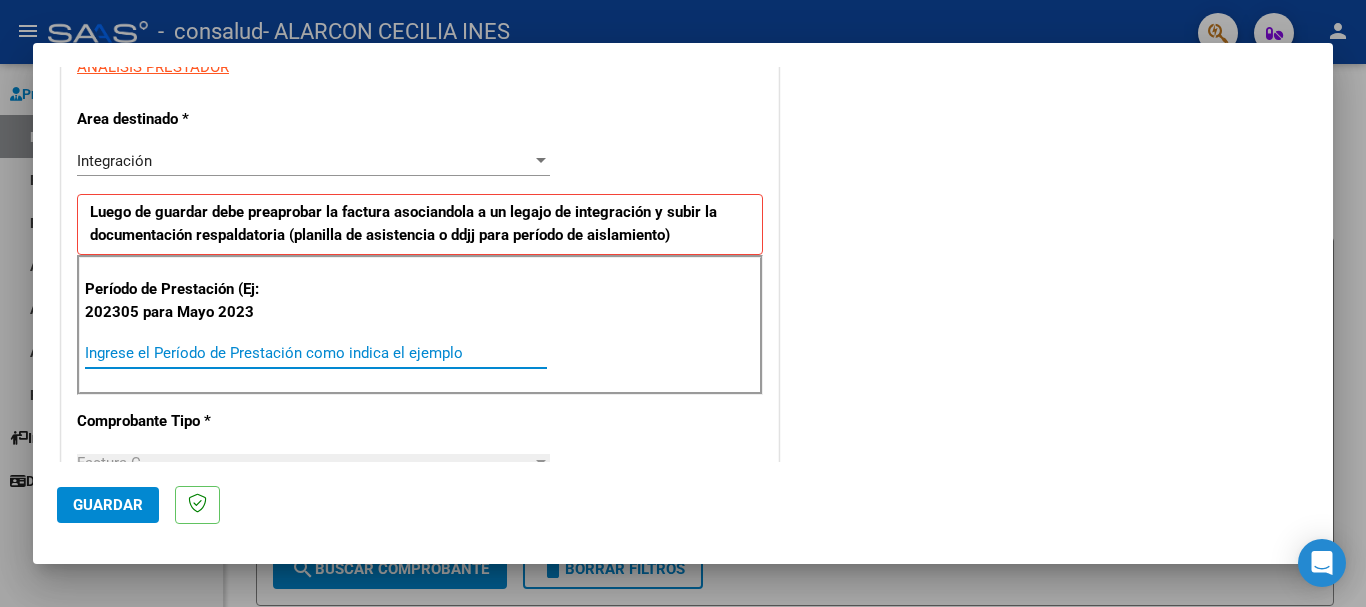 click on "Ingrese el Período de Prestación como indica el ejemplo" at bounding box center (316, 353) 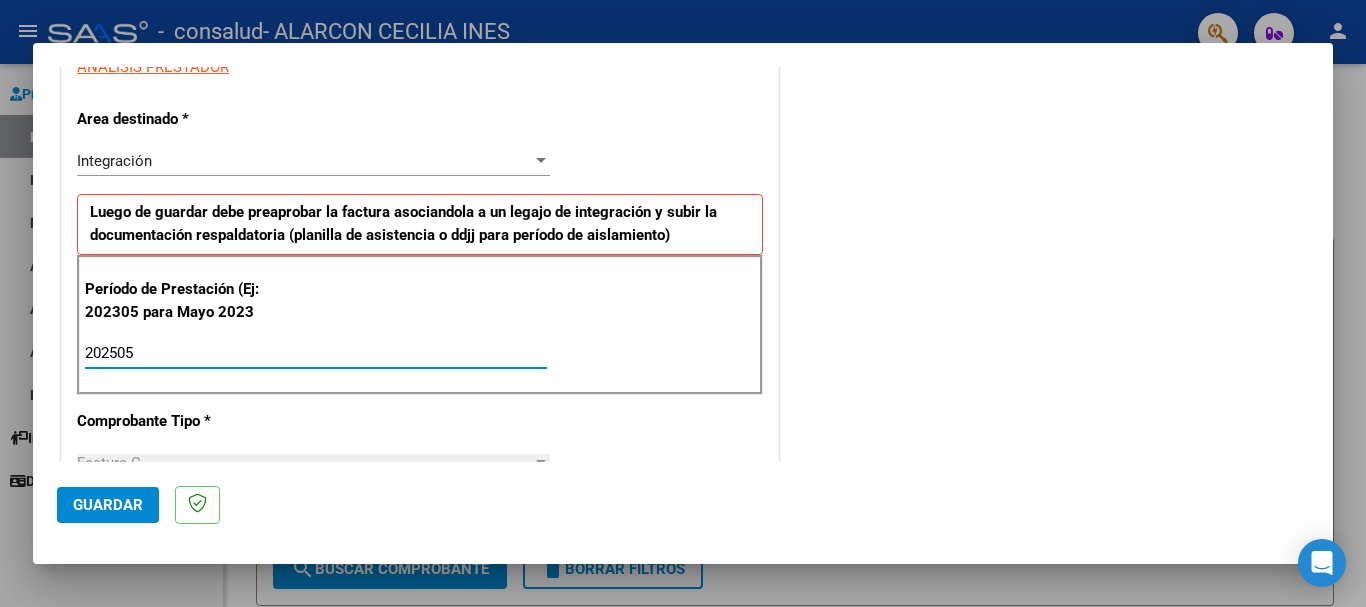 type on "202505" 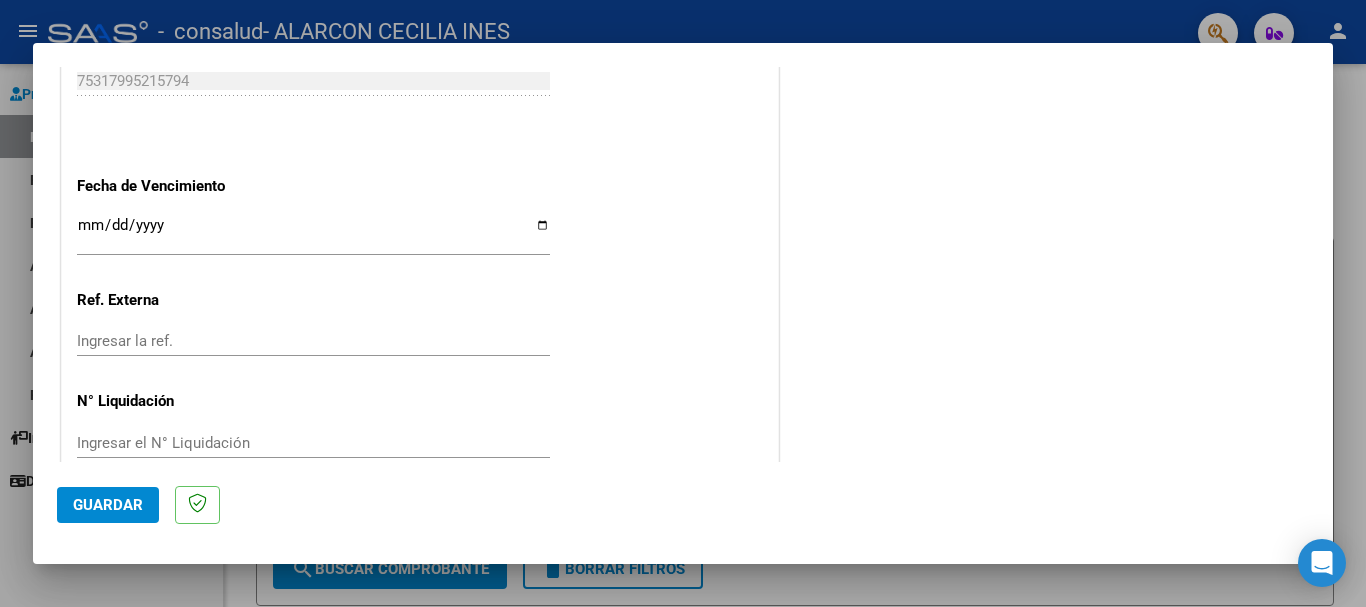 scroll, scrollTop: 1327, scrollLeft: 0, axis: vertical 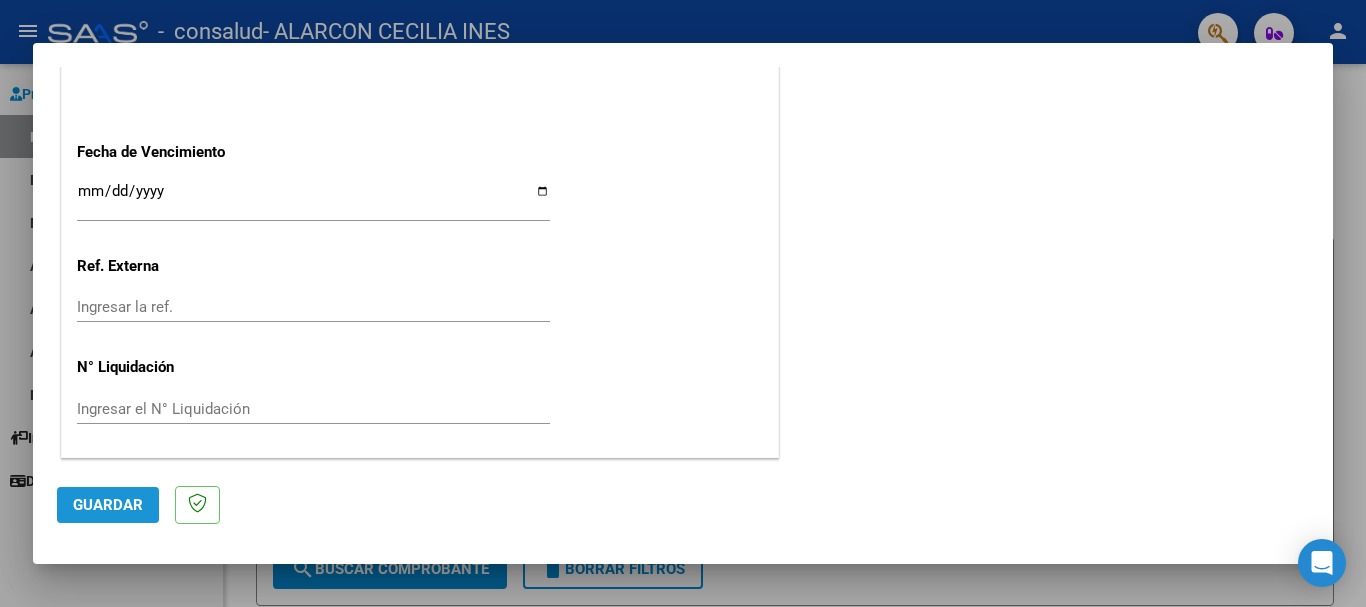 click on "Guardar" 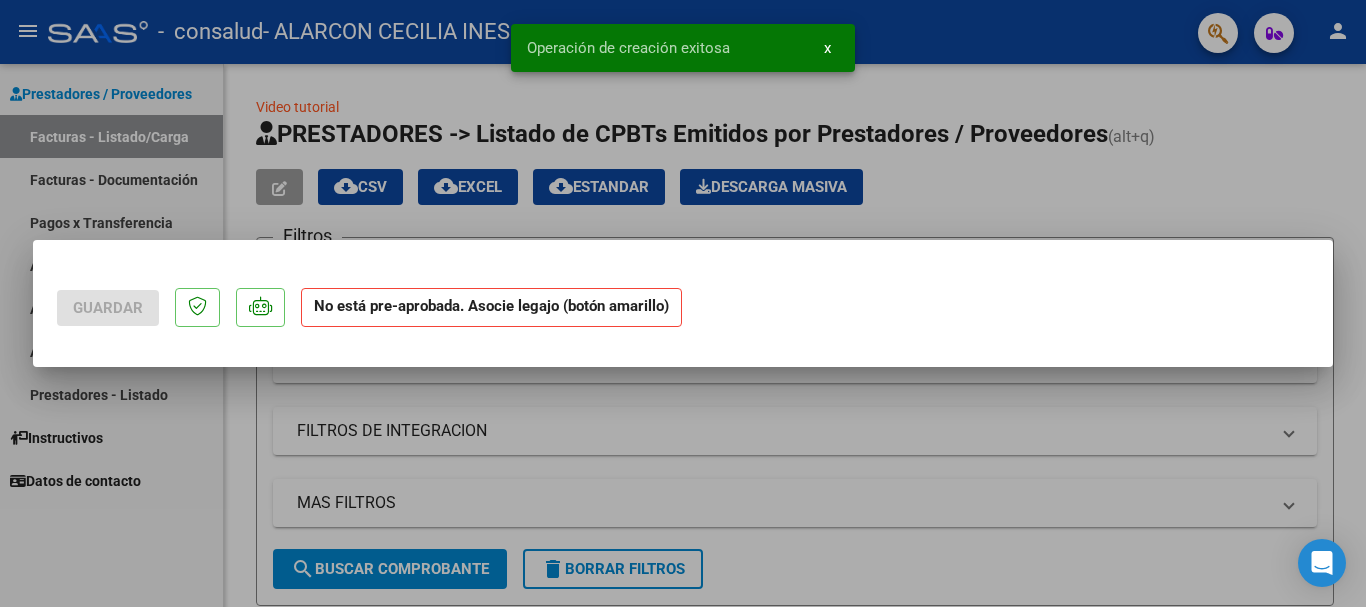 scroll, scrollTop: 0, scrollLeft: 0, axis: both 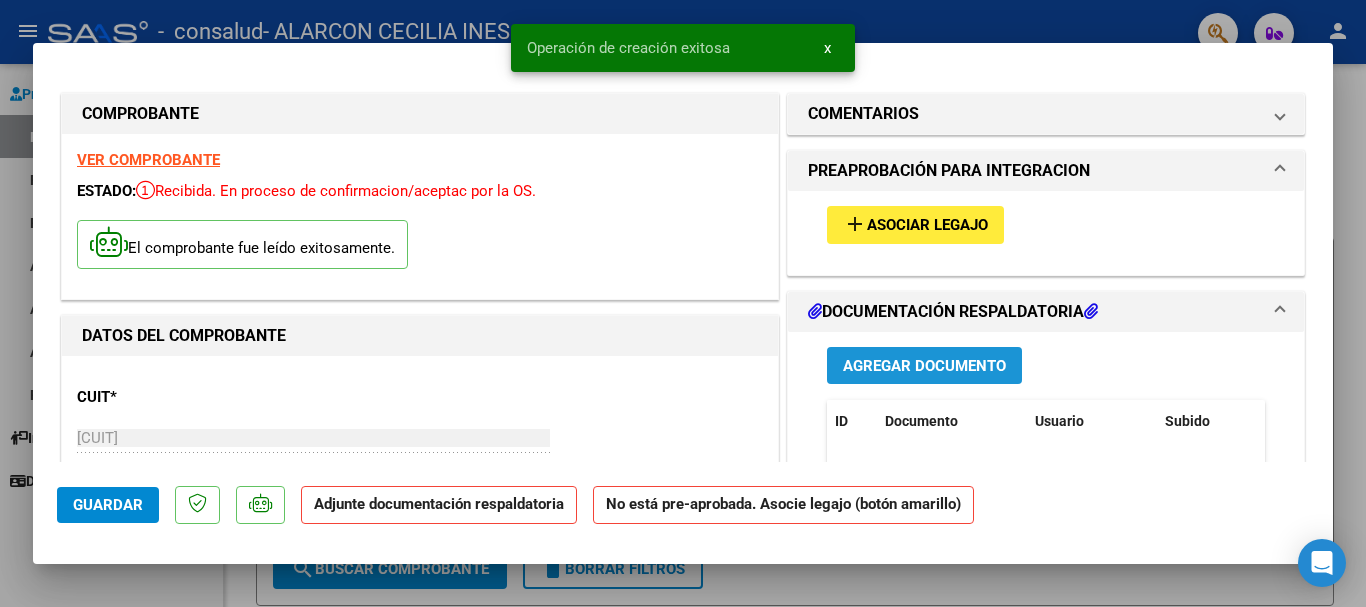 click on "Agregar Documento" at bounding box center [924, 366] 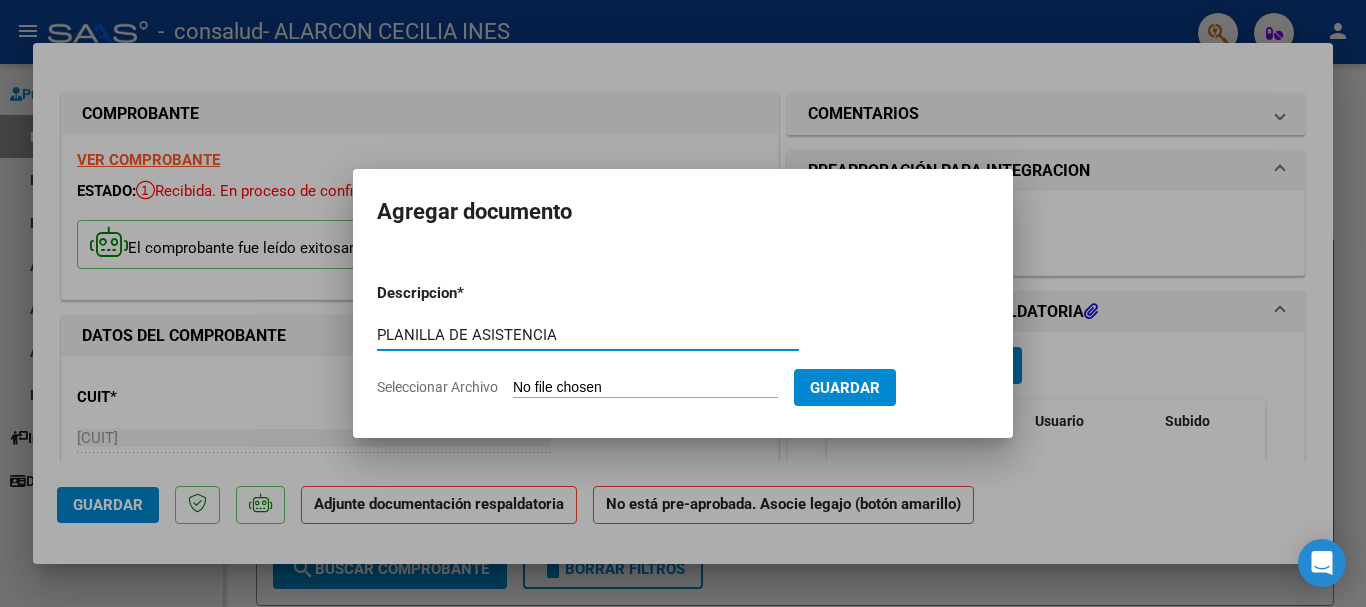type on "PLANILLA DE ASISTENCIA" 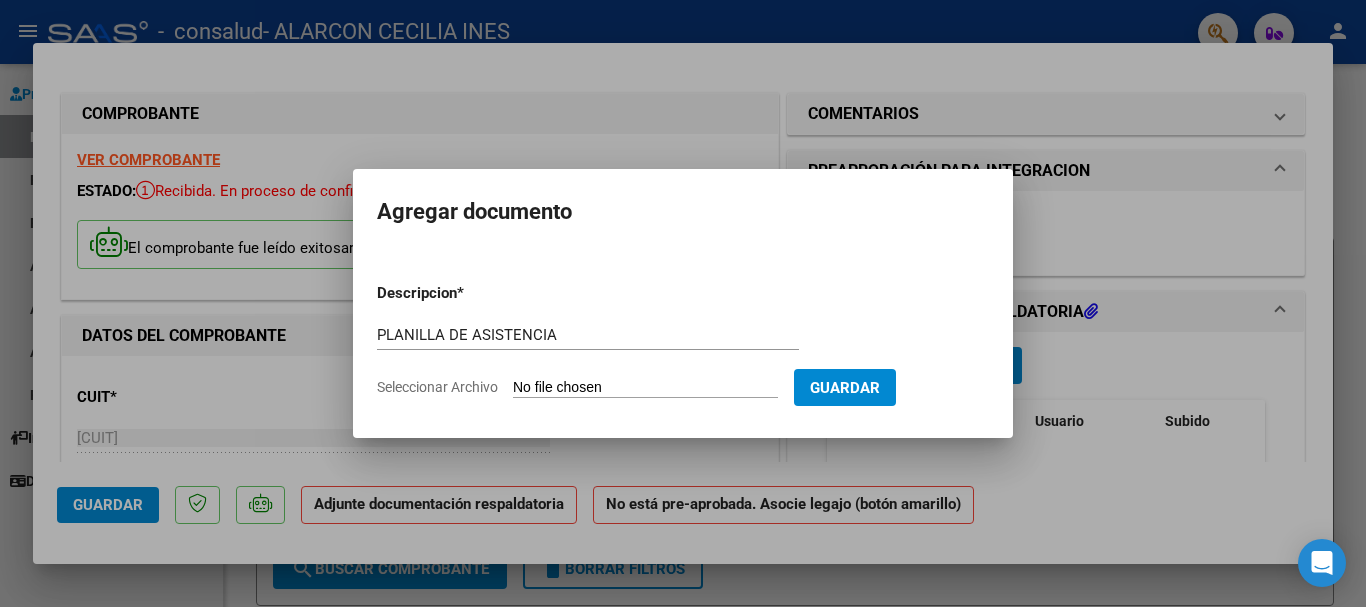 click on "Seleccionar Archivo" at bounding box center (645, 388) 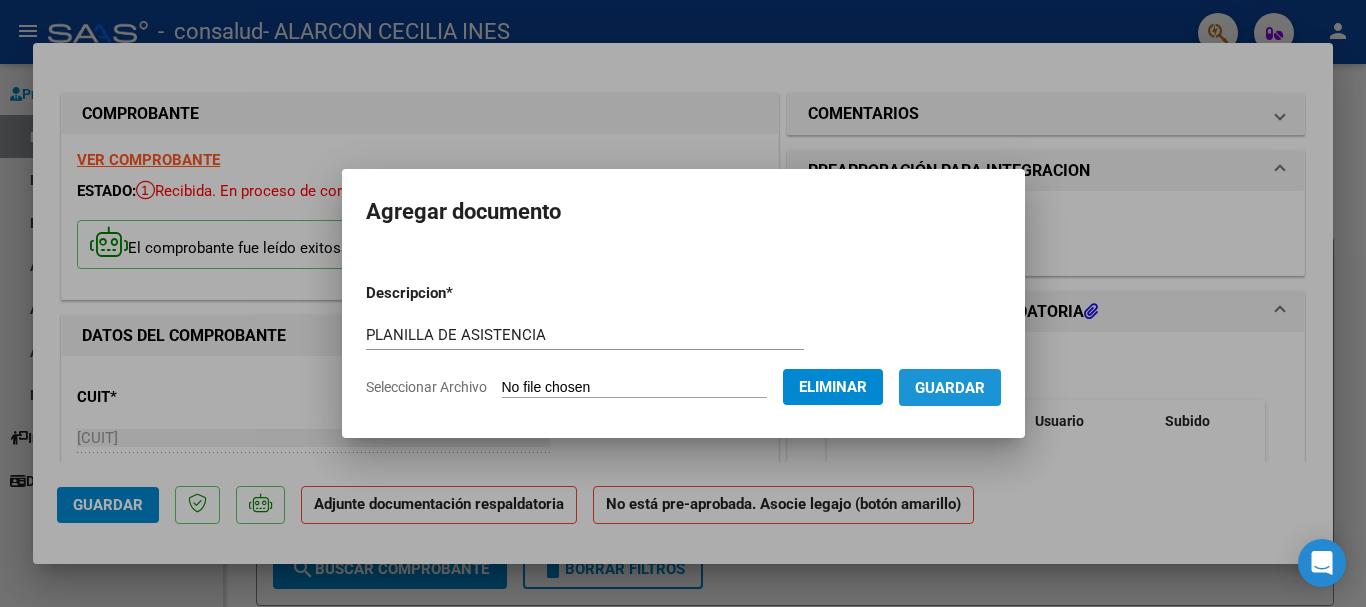 click on "Guardar" at bounding box center [950, 387] 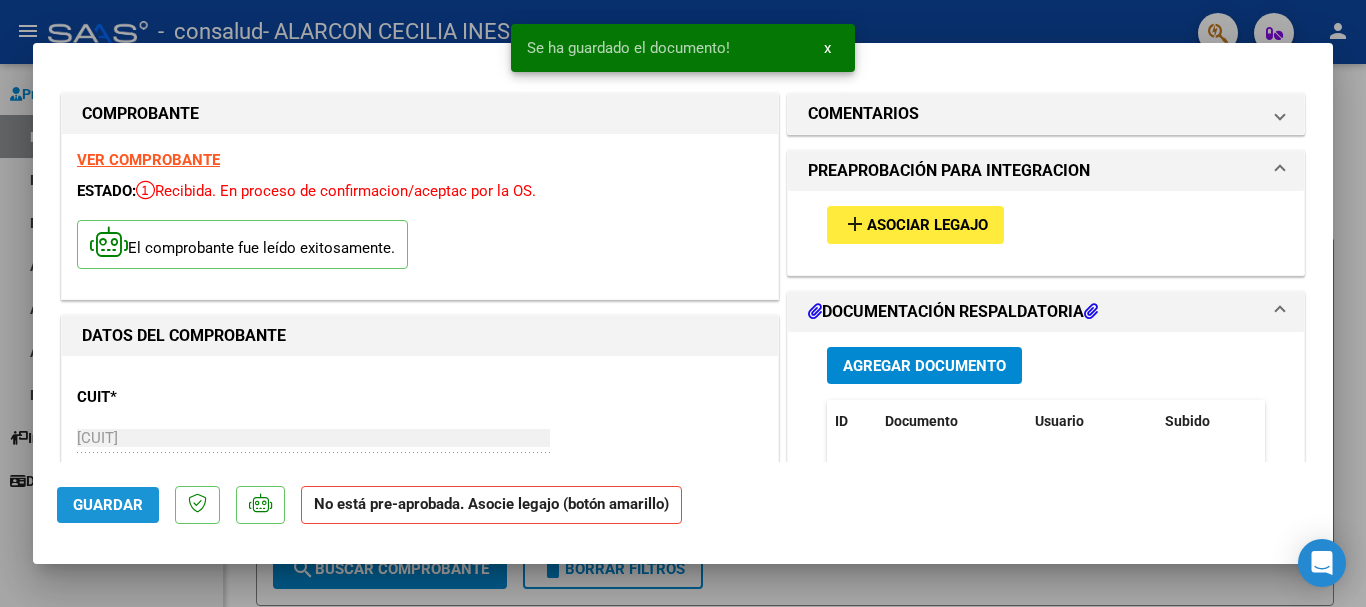 click on "Guardar" 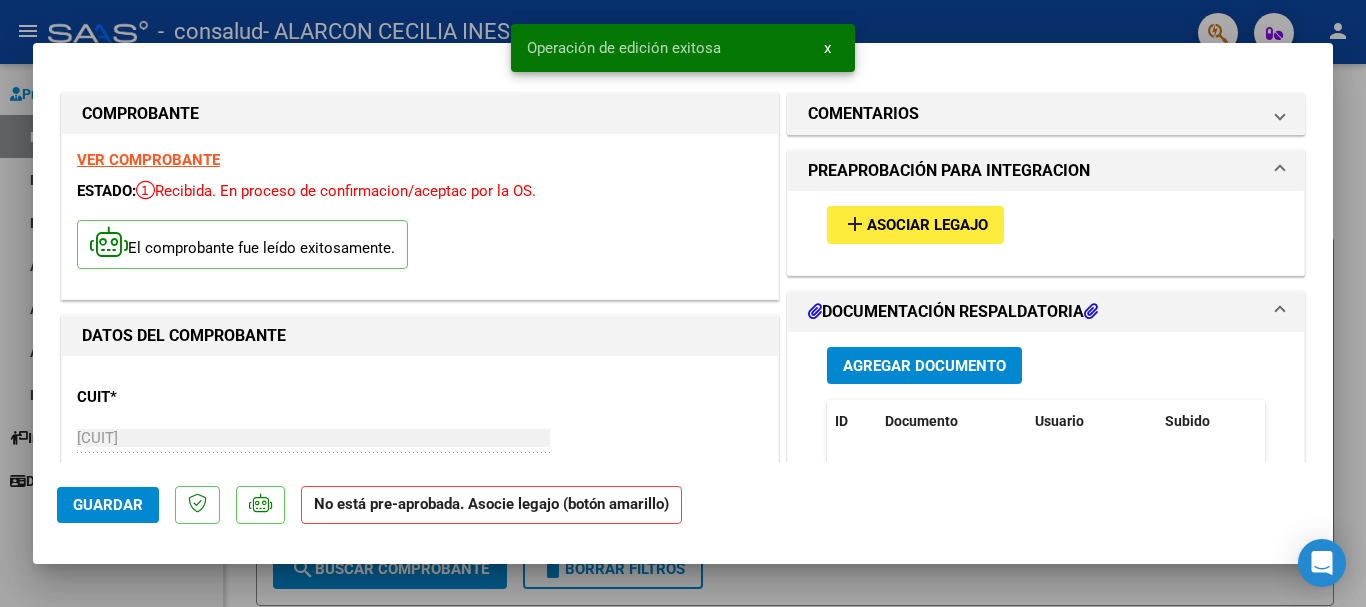 click at bounding box center (683, 303) 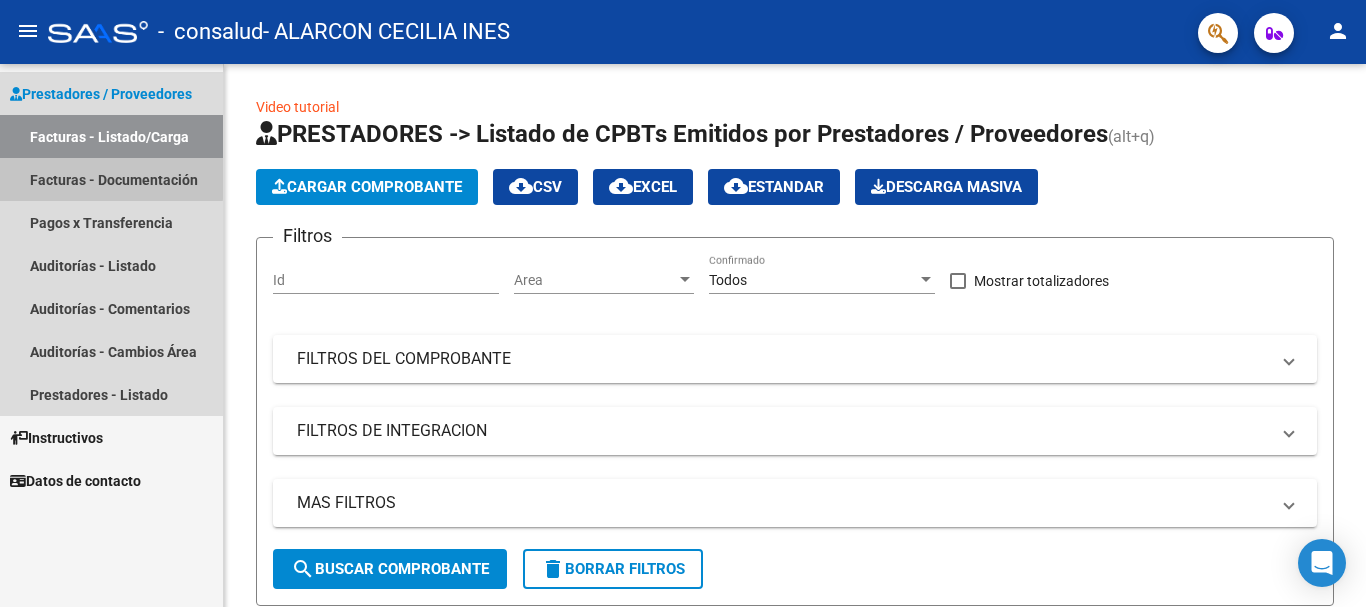 click on "Facturas - Documentación" at bounding box center (111, 179) 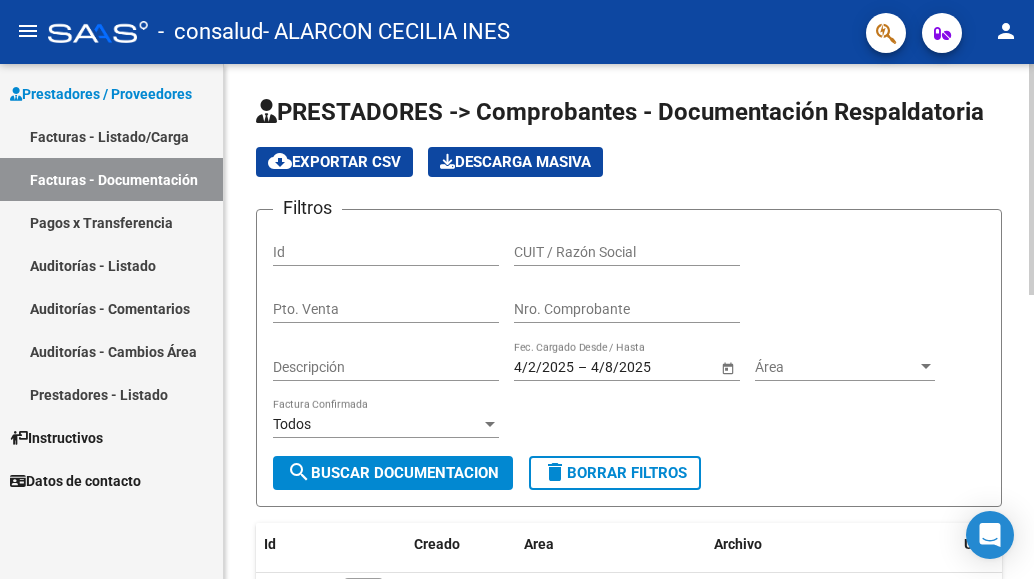 drag, startPoint x: 1027, startPoint y: 179, endPoint x: 1027, endPoint y: 245, distance: 66 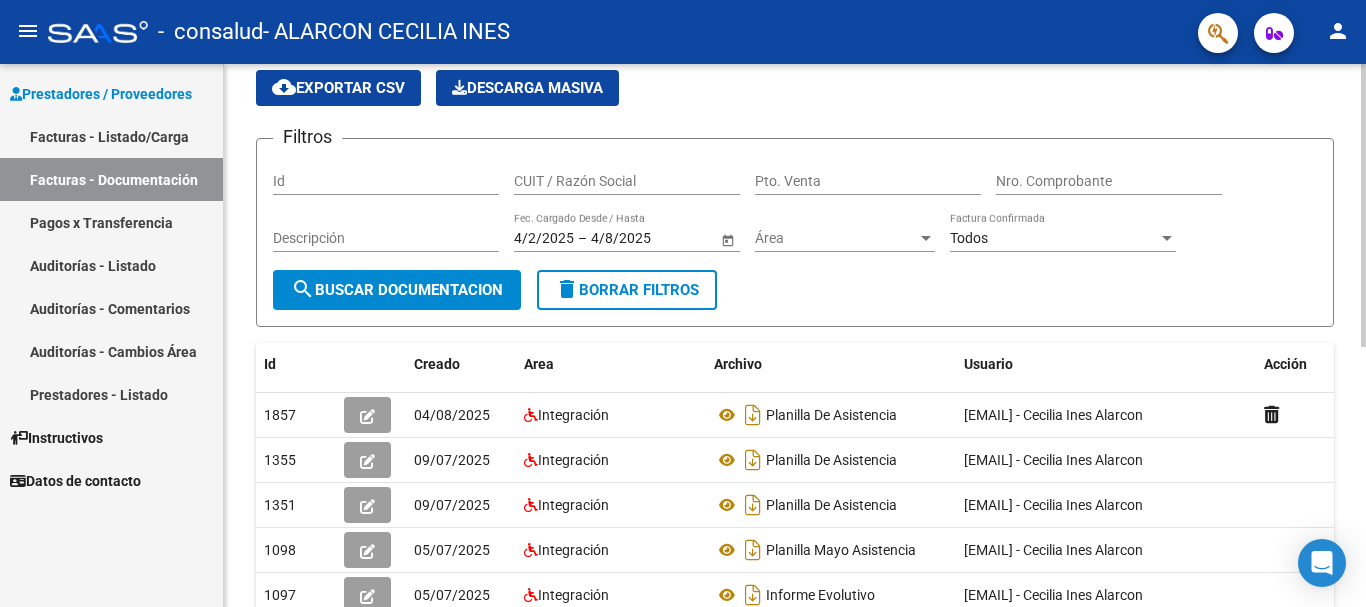 scroll, scrollTop: 0, scrollLeft: 0, axis: both 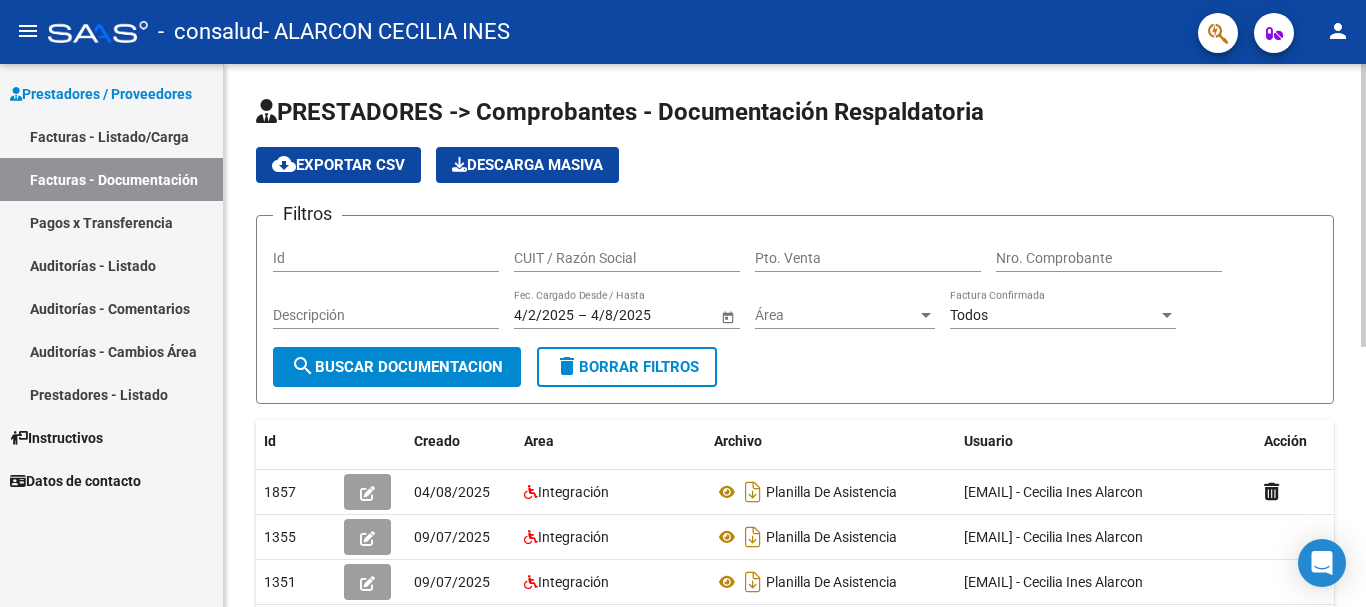 click on "PRESTADORES -> Comprobantes - Documentación Respaldatoria cloud_download Exportar CSV Descarga Masiva
Filtros Id CUIT / Razón Social Pto. Venta Nro. Comprobante Descripción 4/2/2025 4/2/2025 – 4/8/2025 4/8/2025 Fec. Cargado Desde / Hasta Área Área Todos Factura Confirmada search Buscar Documentacion delete Borrar Filtros Id Creado Area Archivo Usuario Acción 1857
04/08/2025 Integración Planilla De Asistencia [EMAIL] - Cecilia Ines Alarcon 1355
09/07/2025 Integración Planilla De Asistencia [EMAIL] - Cecilia Ines Alarcon 1351
09/07/2025 Integración Planilla De Asistencia [EMAIL] - Cecilia Ines Alarcon 1098
05/07/2025 Integración Planilla Mayo Asistencia [EMAIL] - Cecilia Ines Alarcon 1097
05/07/2025 Integración Informe Evolutivo [EMAIL] - Cecilia Ines Alarcon 1096
05/07/2025 Integración Planilla De Asistencia [EMAIL] - Cecilia Ines Alarcon 1095
1089" 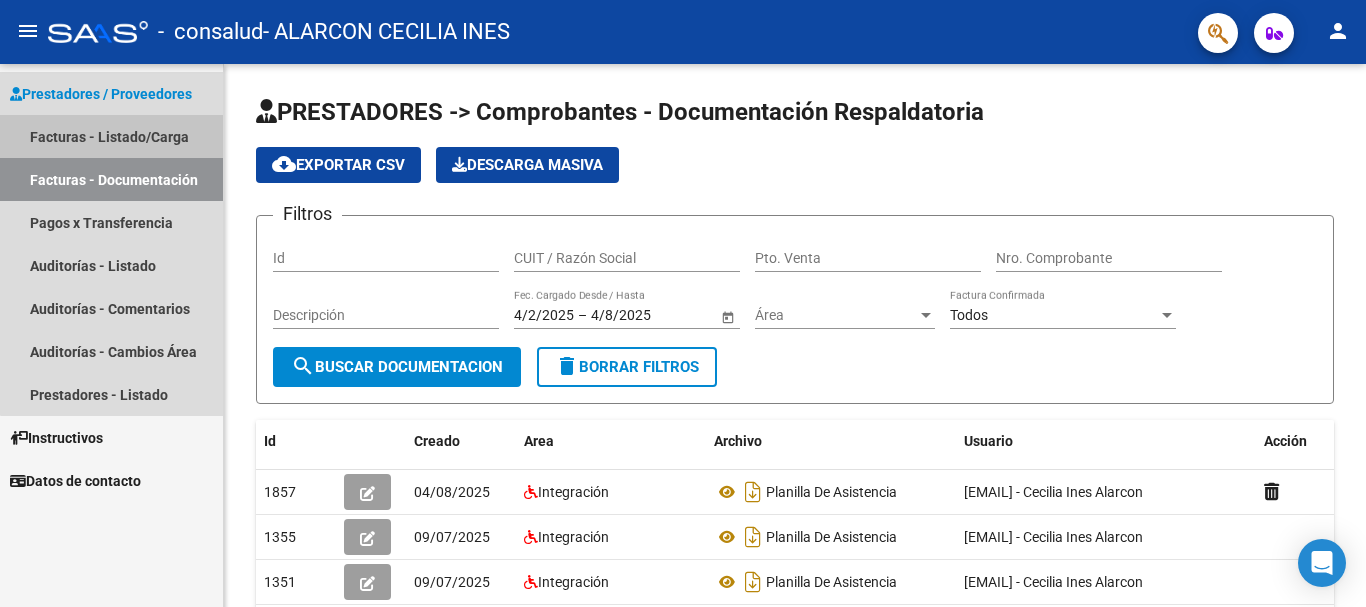 click on "Facturas - Listado/Carga" at bounding box center [111, 136] 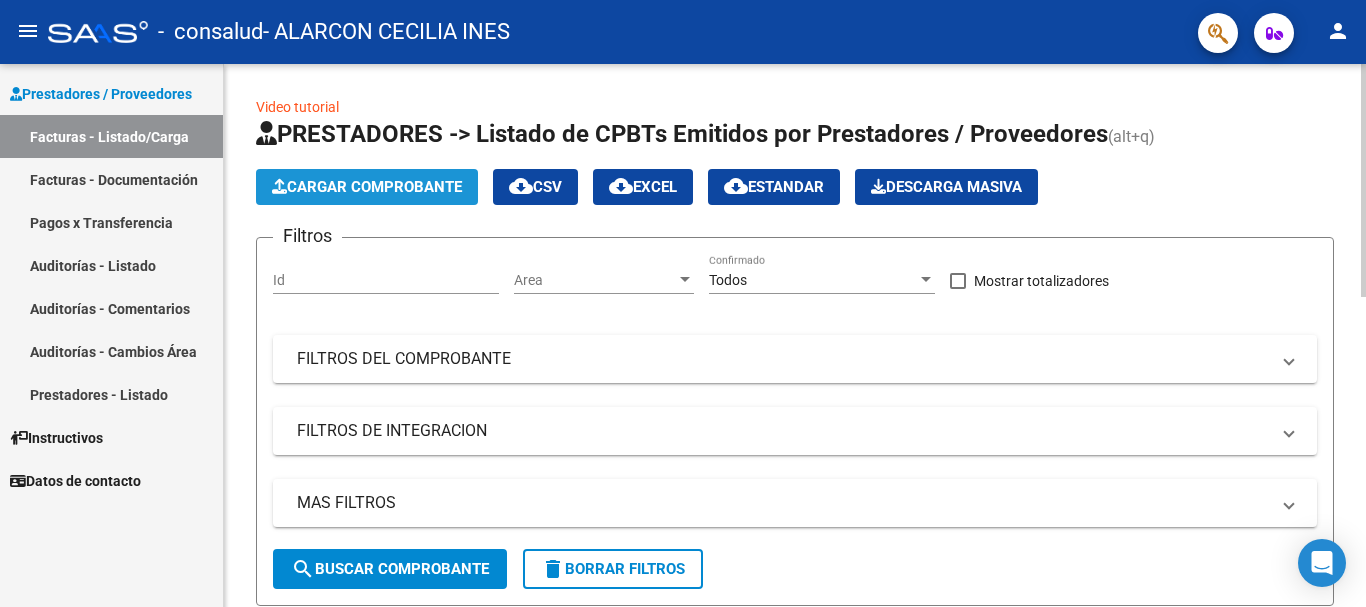 click on "Cargar Comprobante" 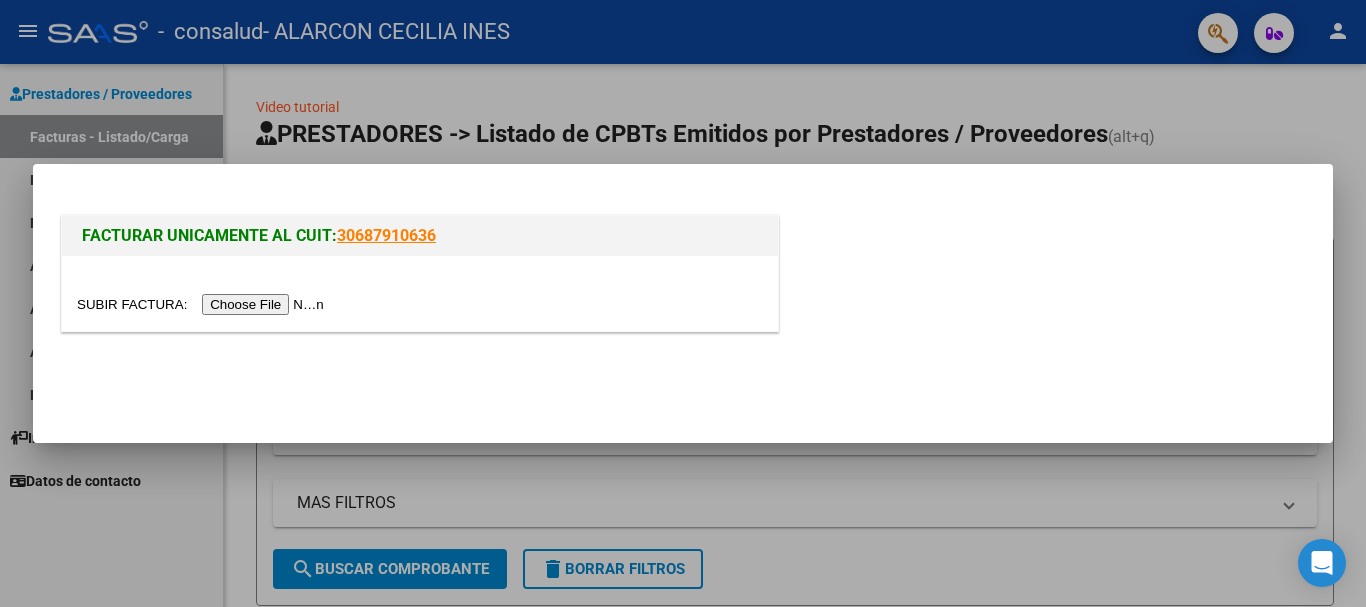 click at bounding box center [203, 304] 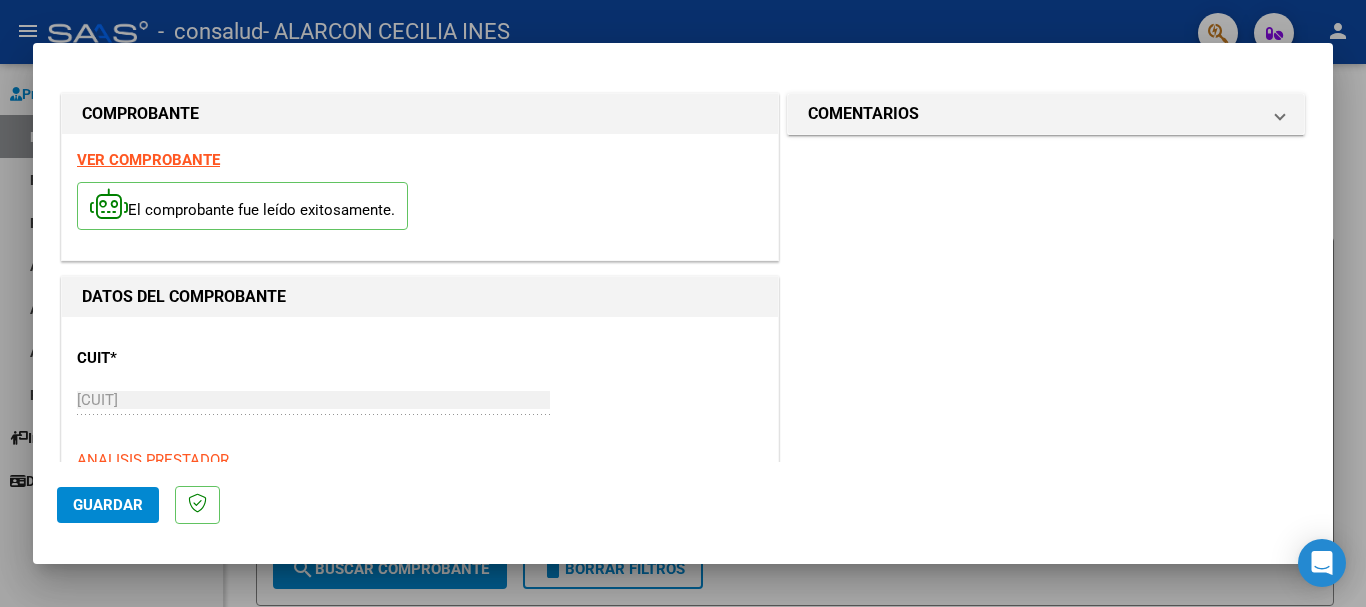 scroll, scrollTop: 345, scrollLeft: 0, axis: vertical 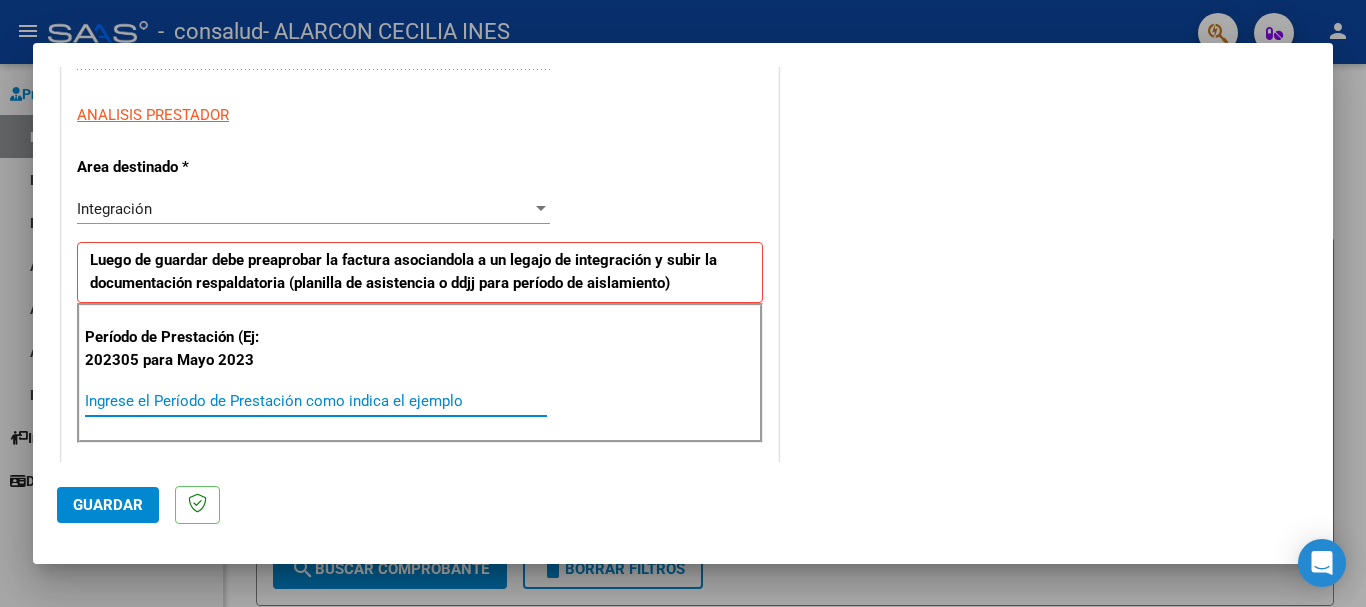 click on "Ingrese el Período de Prestación como indica el ejemplo" at bounding box center [316, 401] 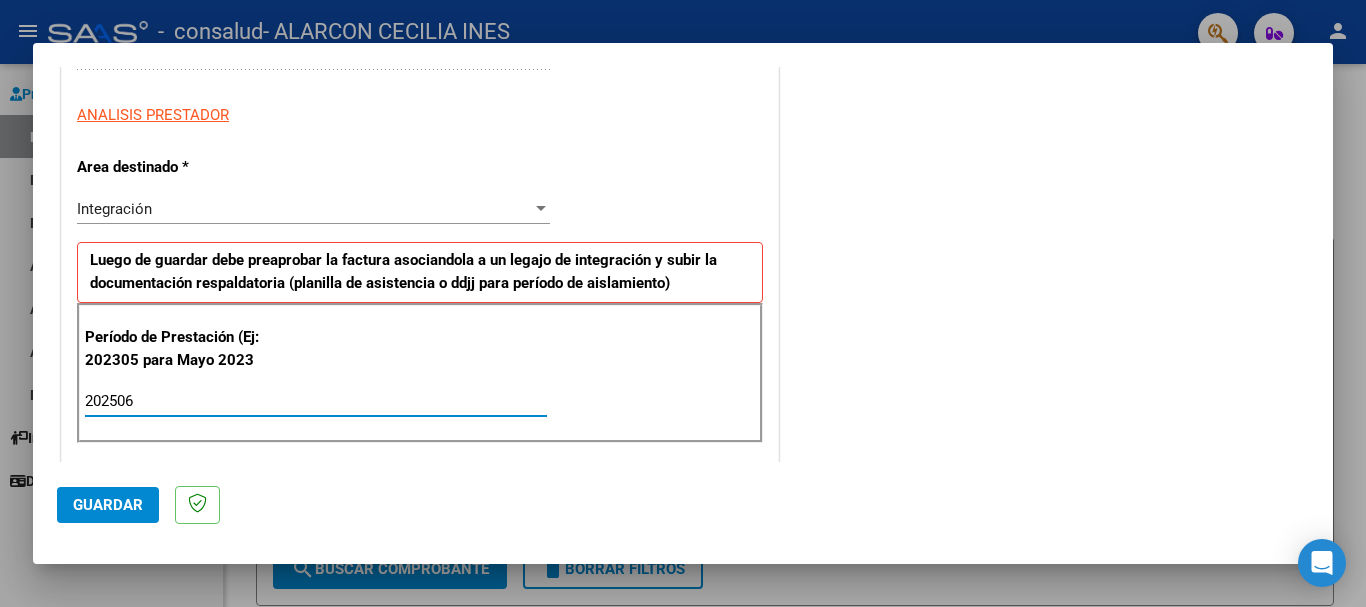 type on "202506" 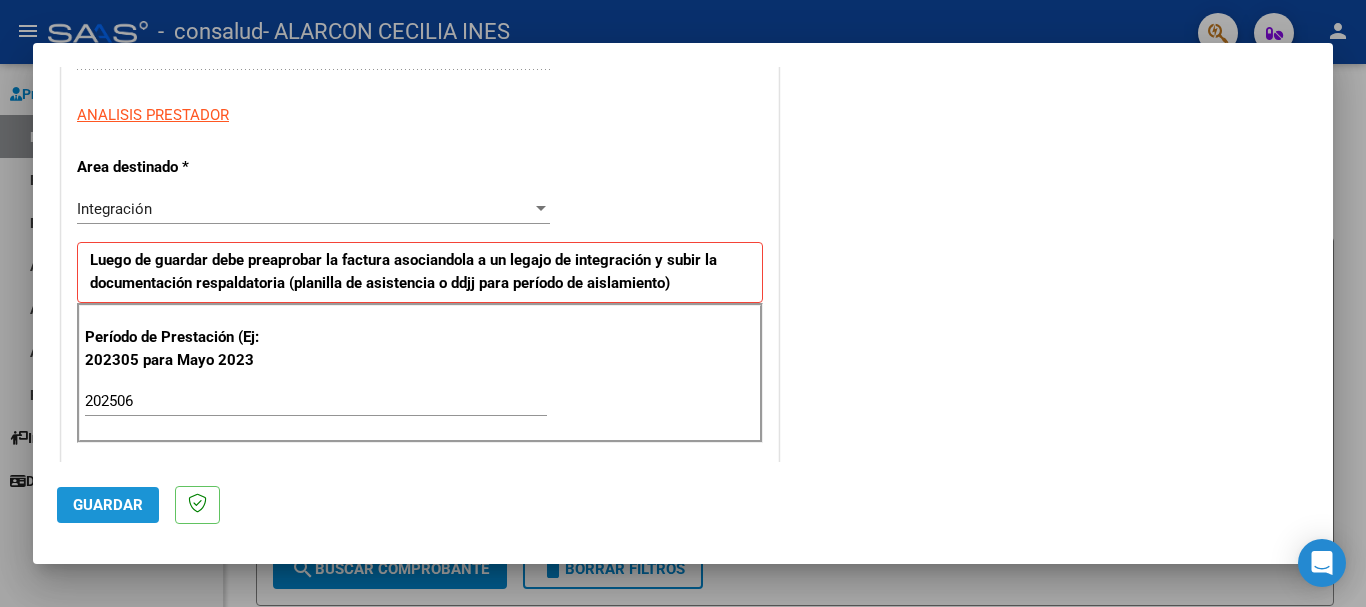 click on "Guardar" 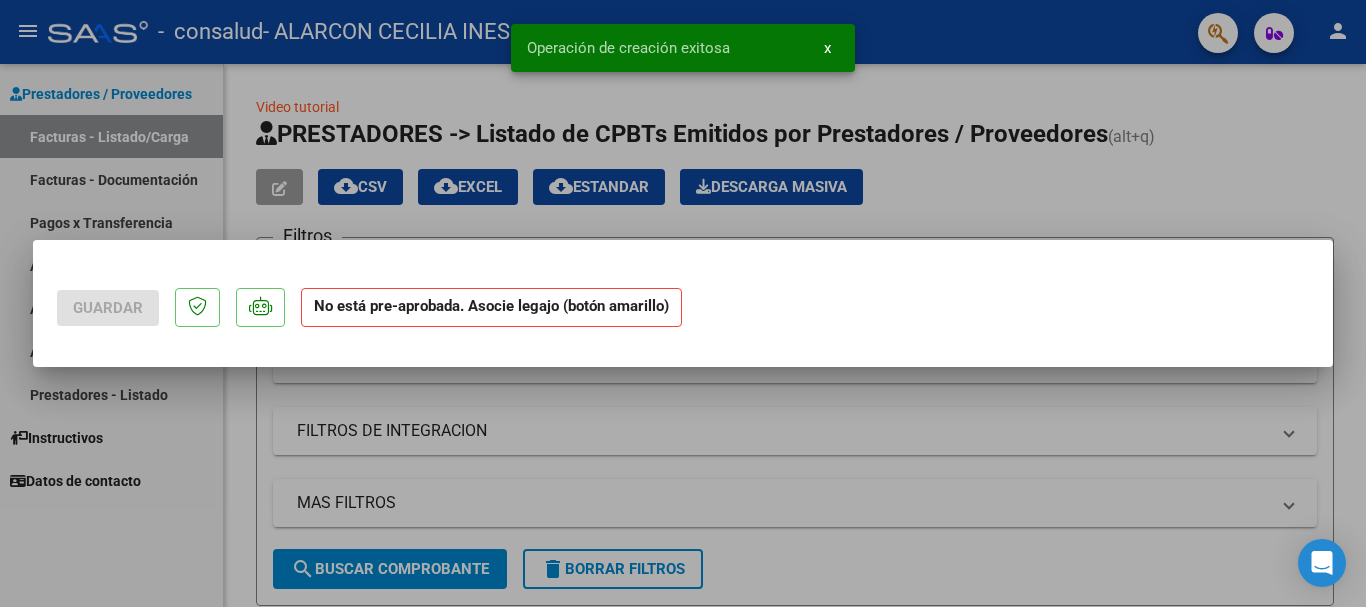 scroll, scrollTop: 0, scrollLeft: 0, axis: both 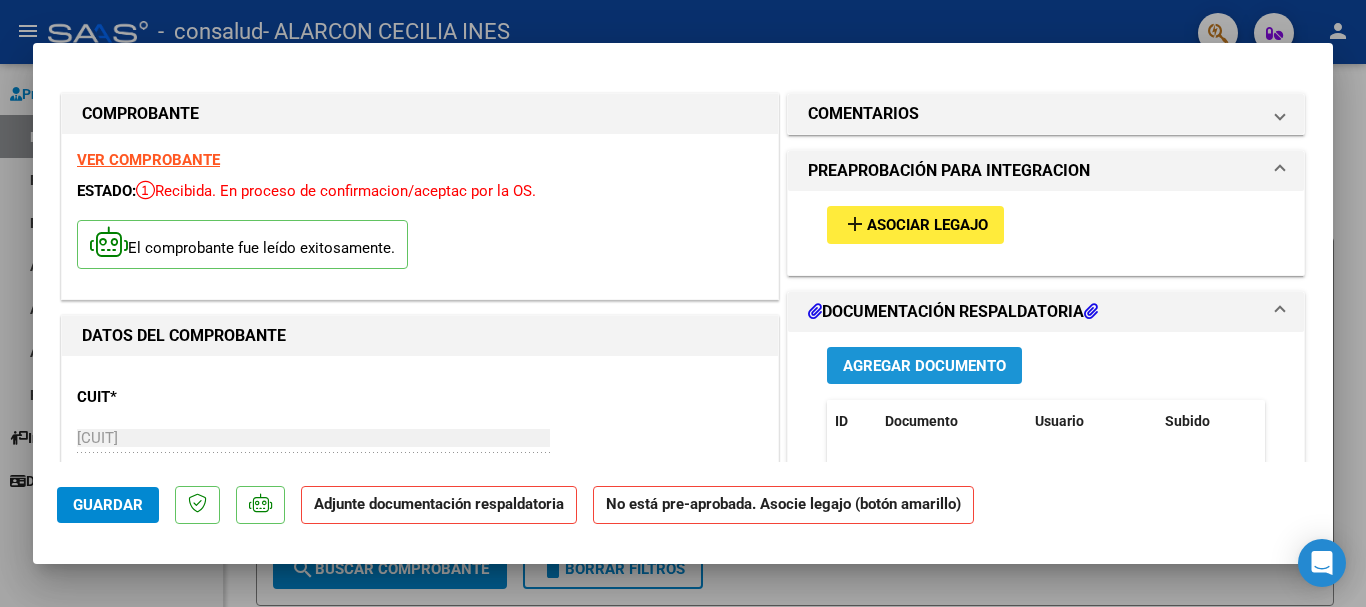 click on "Agregar Documento" at bounding box center (924, 366) 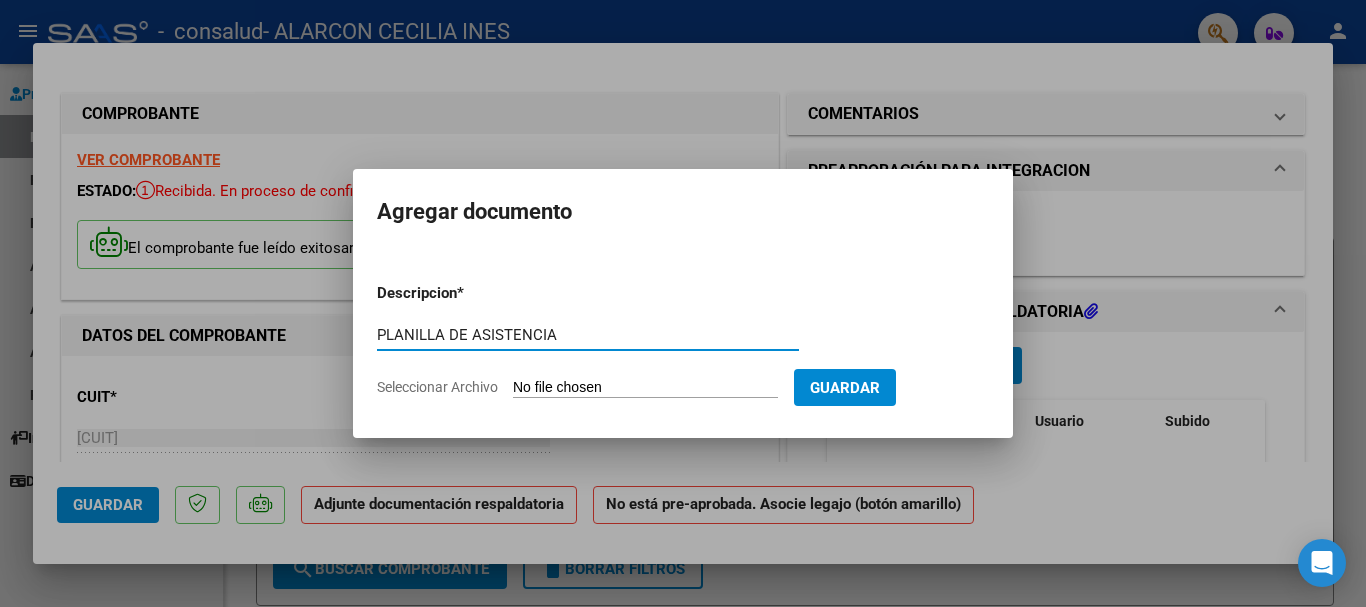 type on "PLANILLA DE ASISTENCIA" 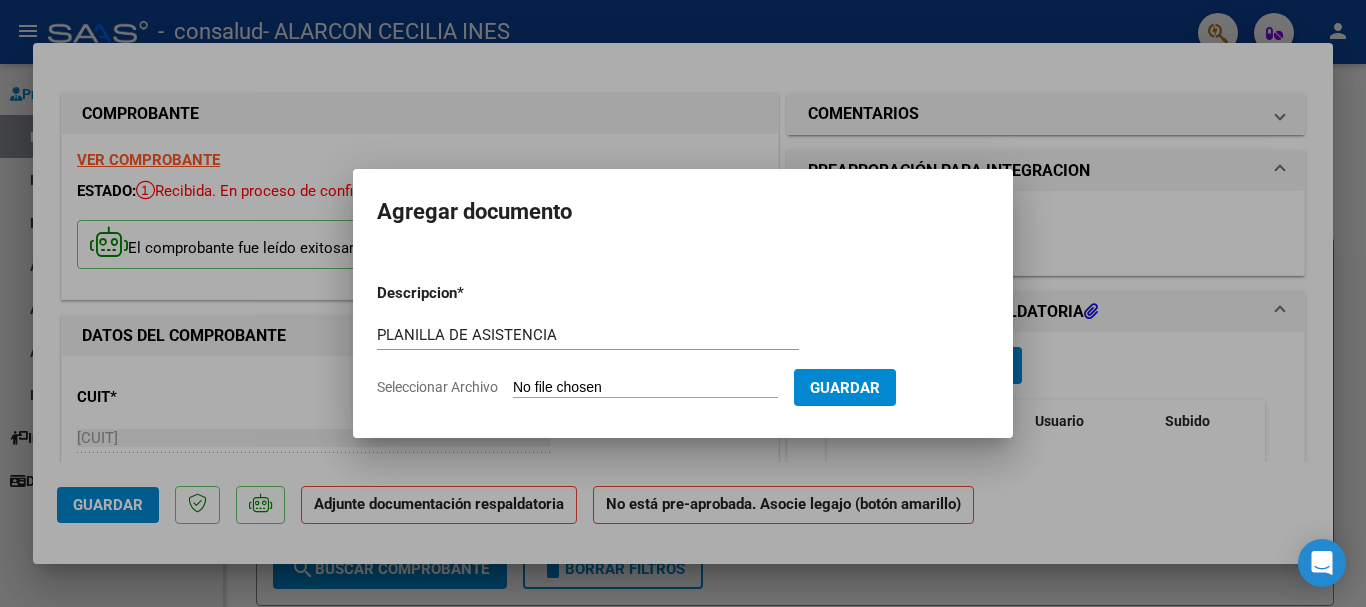 click on "Descripcion  *   PLANILLA DE ASISTENCIA Escriba aquí una descripcion  Seleccionar Archivo Guardar" at bounding box center [683, 340] 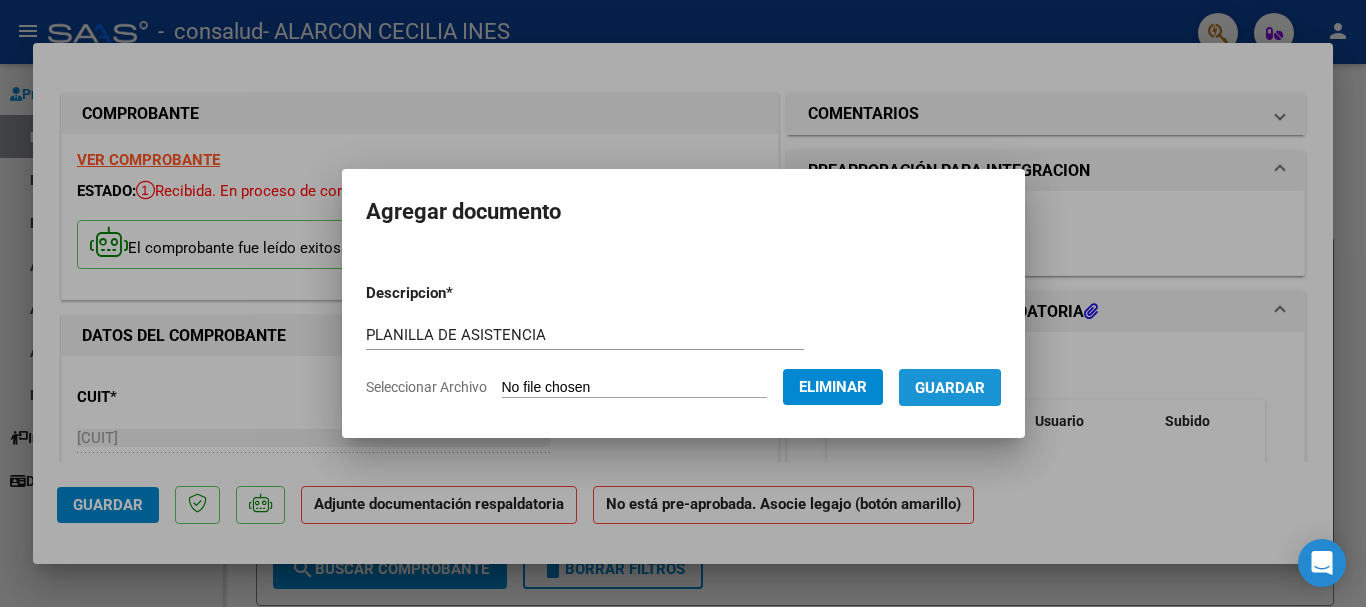 click on "Guardar" at bounding box center [950, 388] 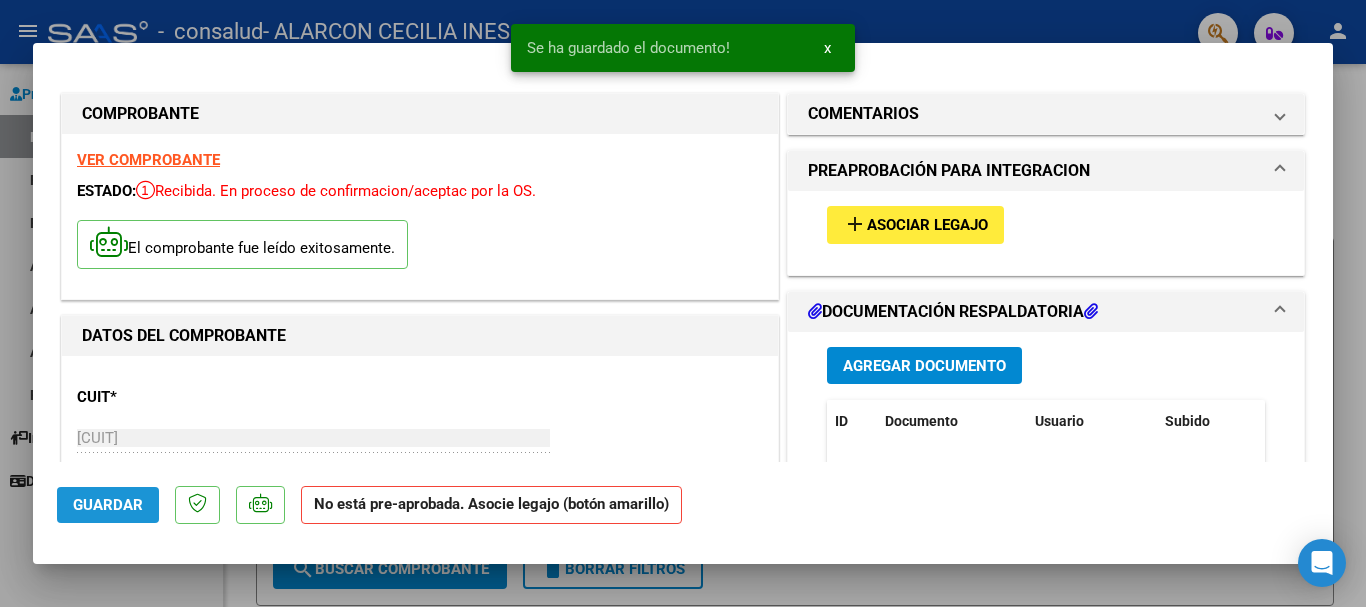 click on "Guardar" 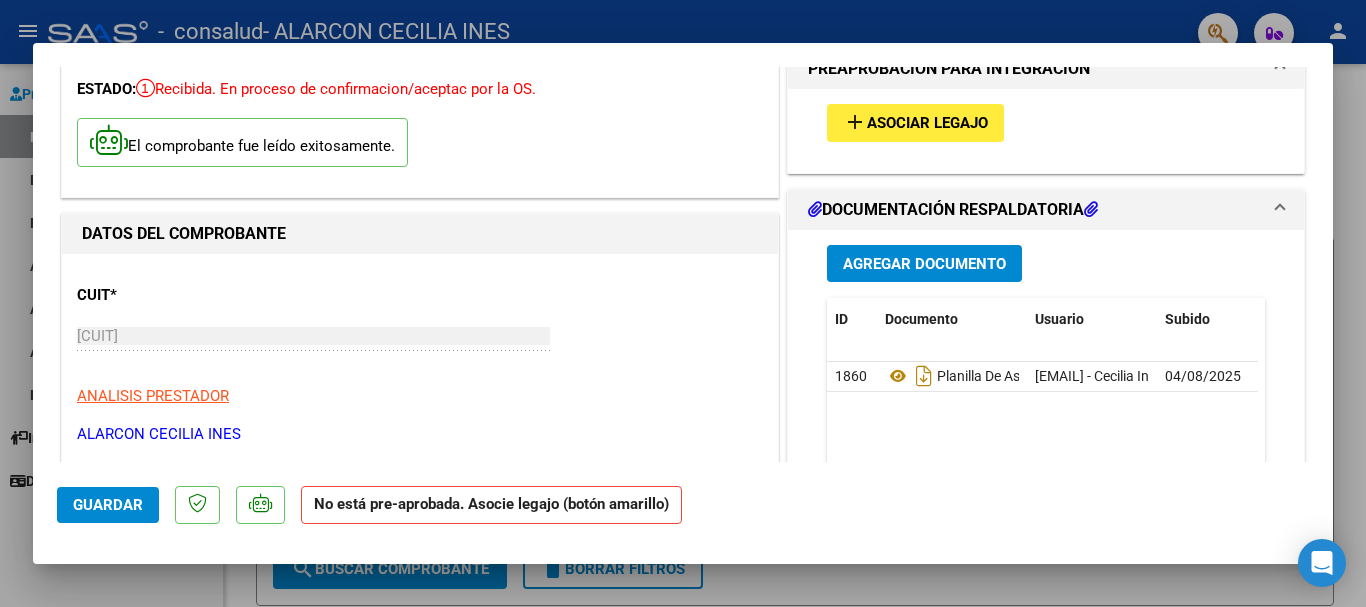 scroll, scrollTop: 107, scrollLeft: 0, axis: vertical 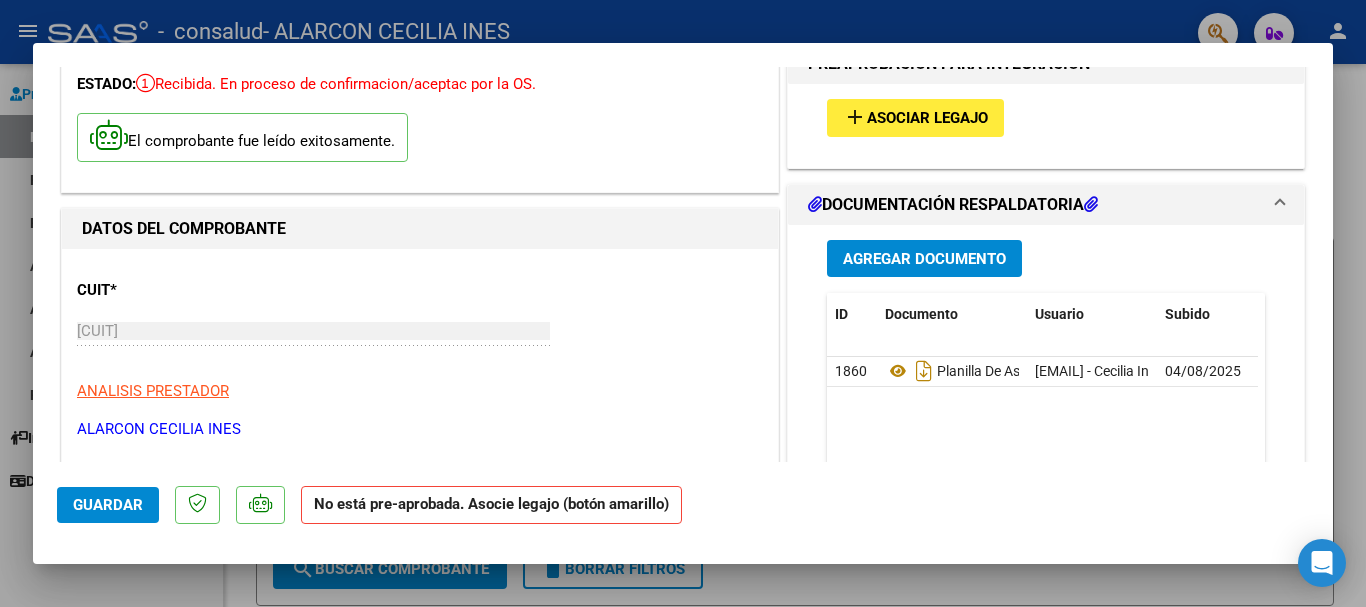 click at bounding box center [683, 303] 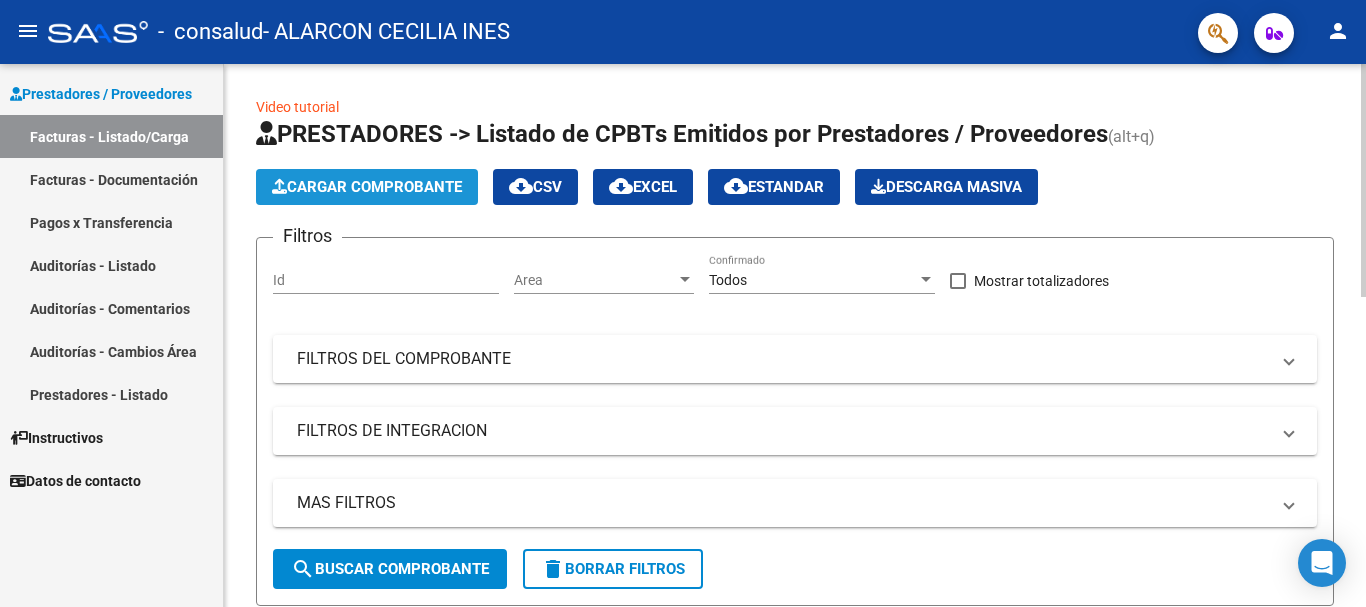 click on "Cargar Comprobante" 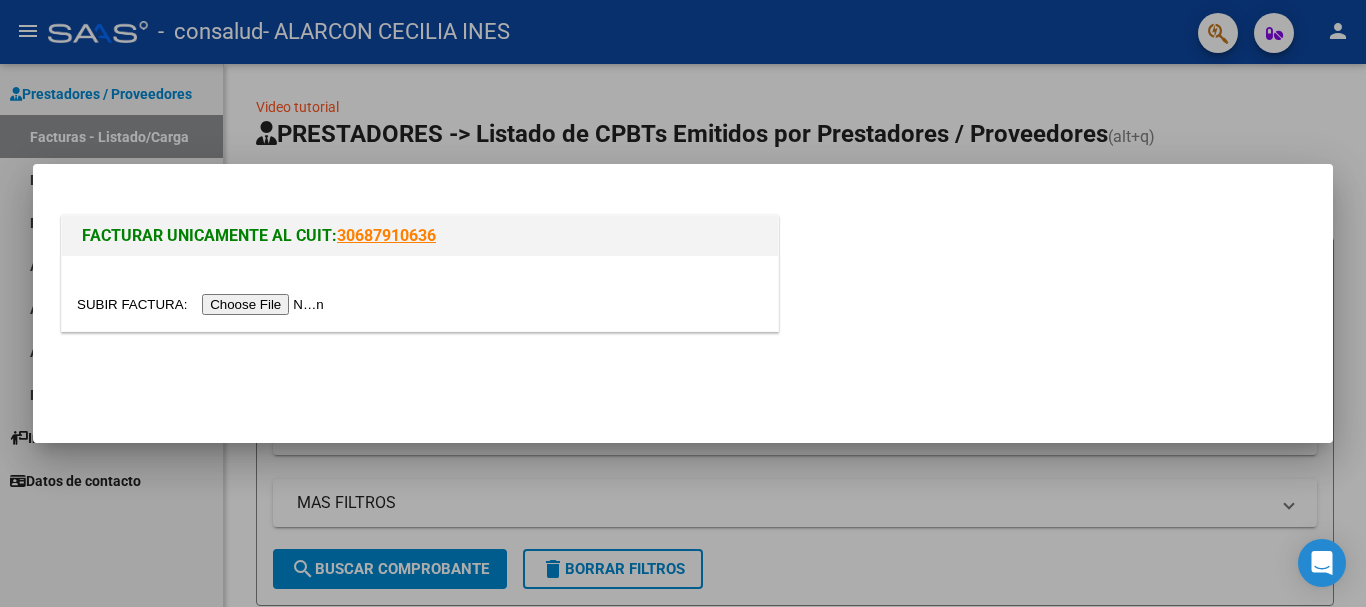 click at bounding box center (203, 304) 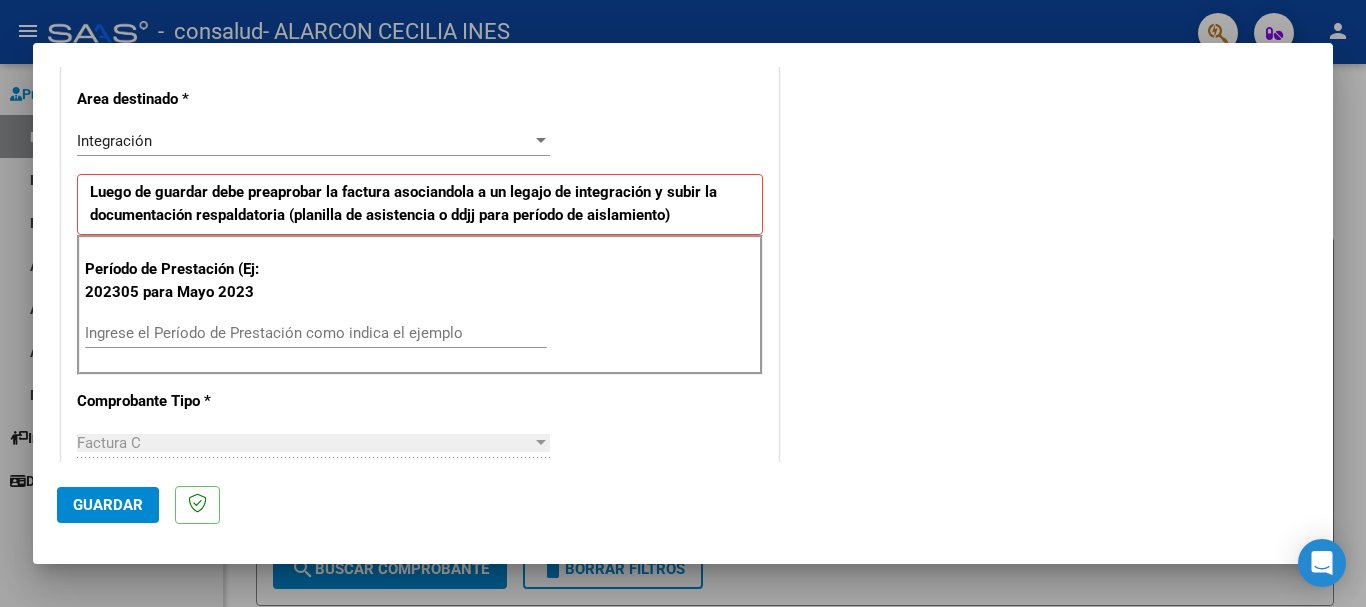 scroll, scrollTop: 398, scrollLeft: 0, axis: vertical 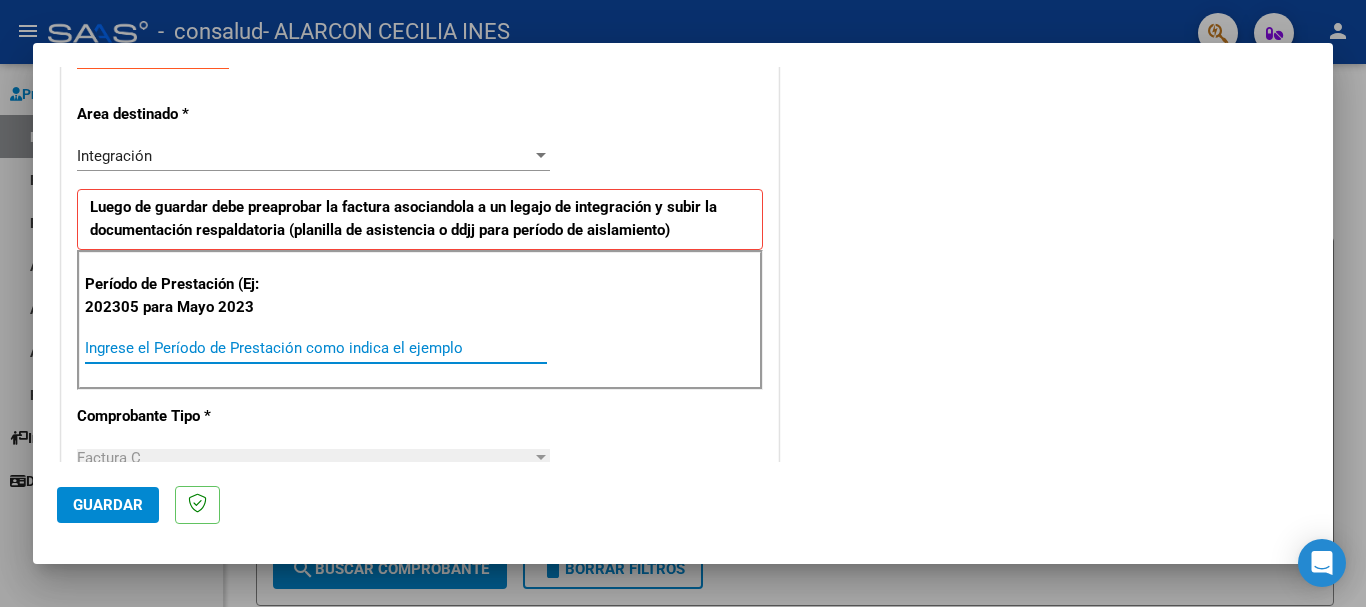 click on "Ingrese el Período de Prestación como indica el ejemplo" at bounding box center (316, 348) 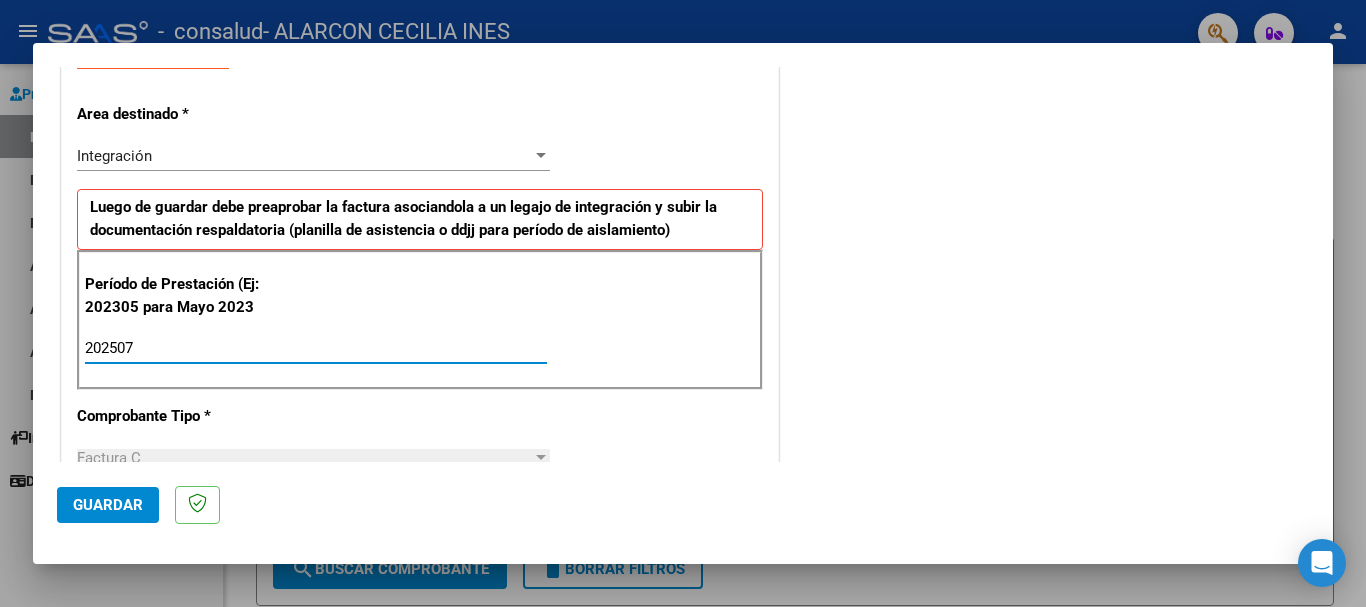 type on "202507" 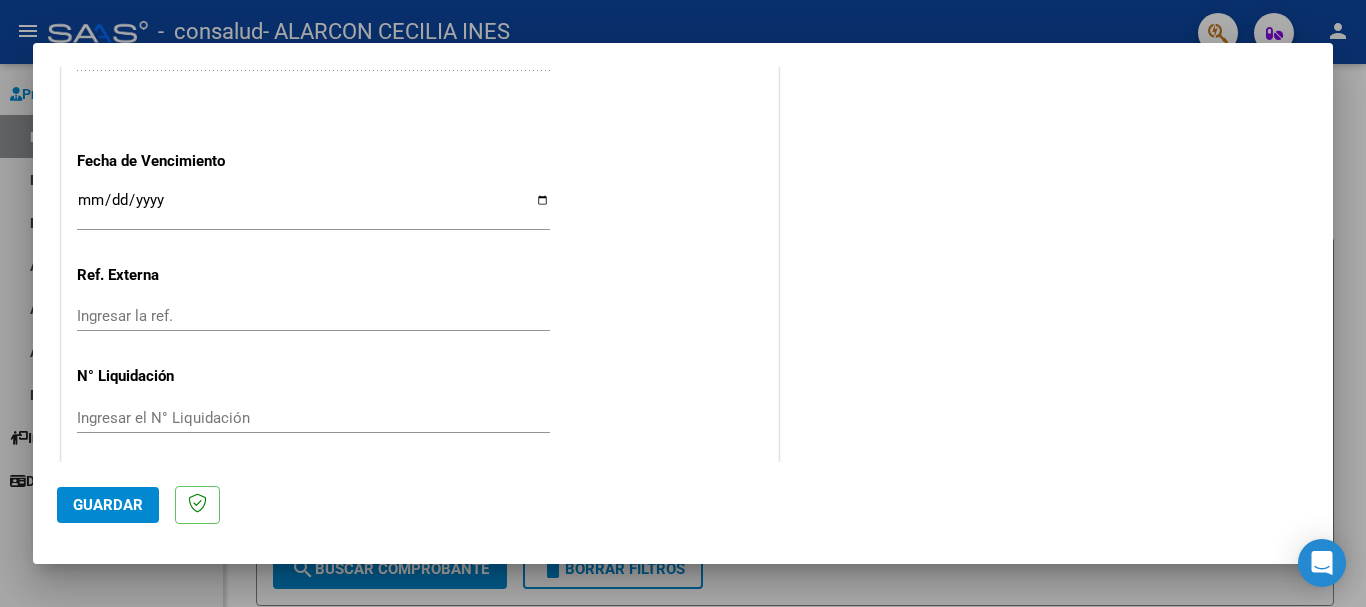 scroll, scrollTop: 1327, scrollLeft: 0, axis: vertical 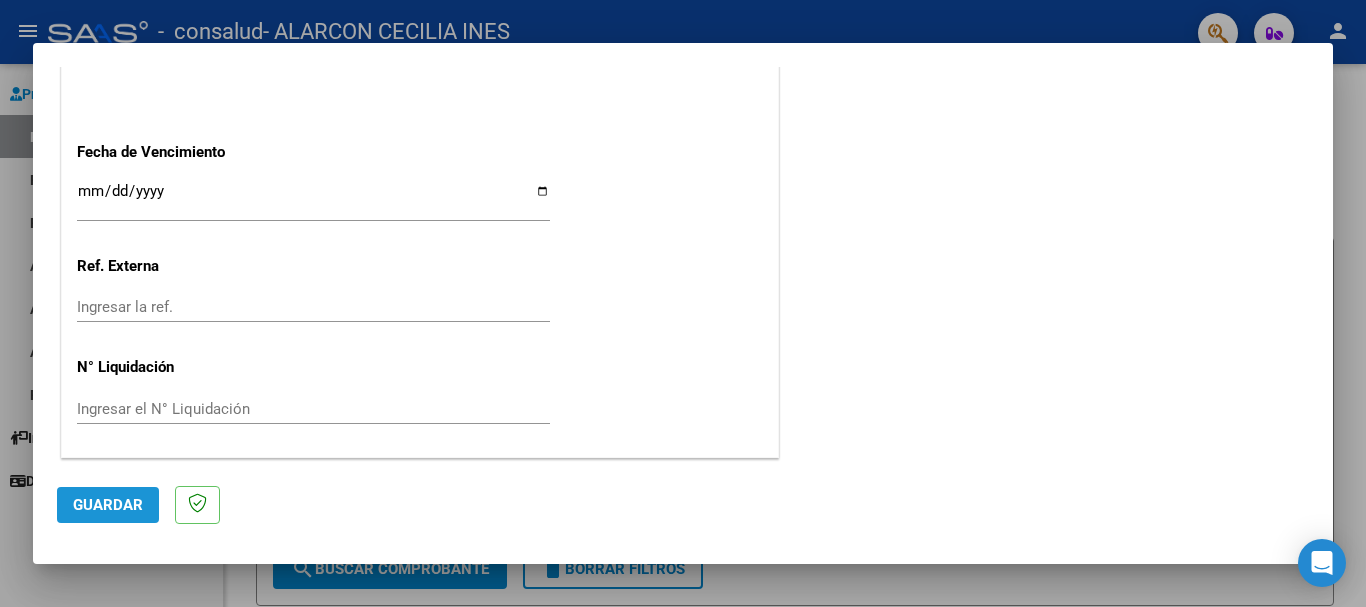click on "Guardar" 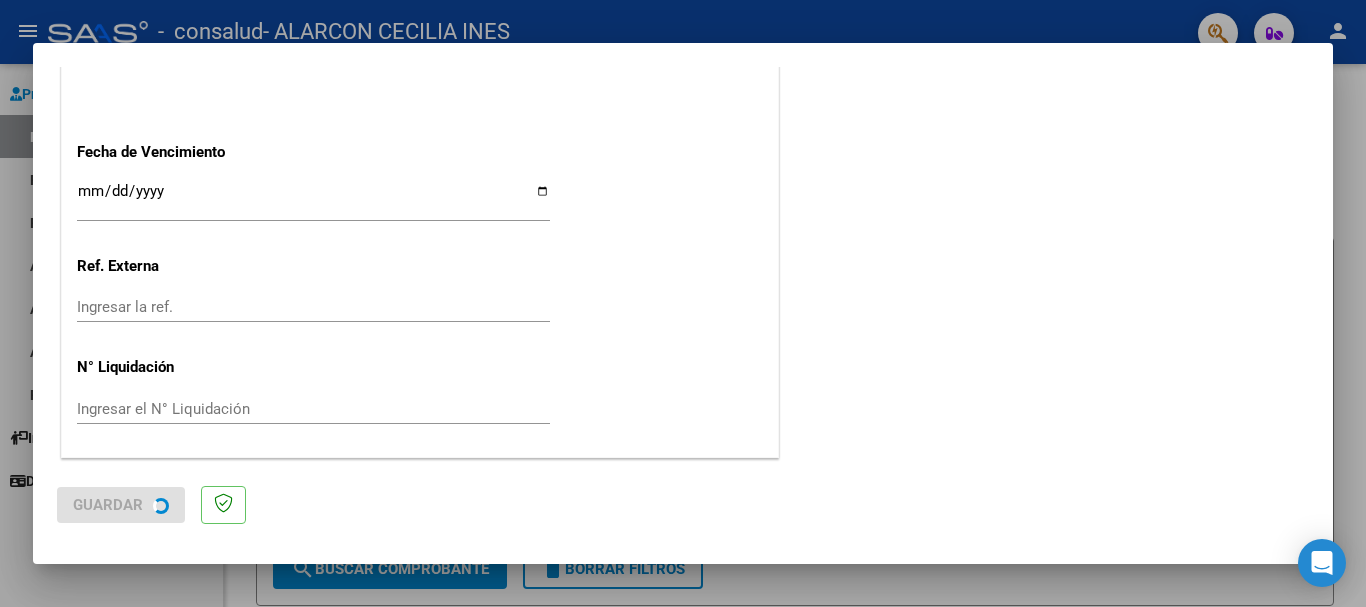 scroll, scrollTop: 0, scrollLeft: 0, axis: both 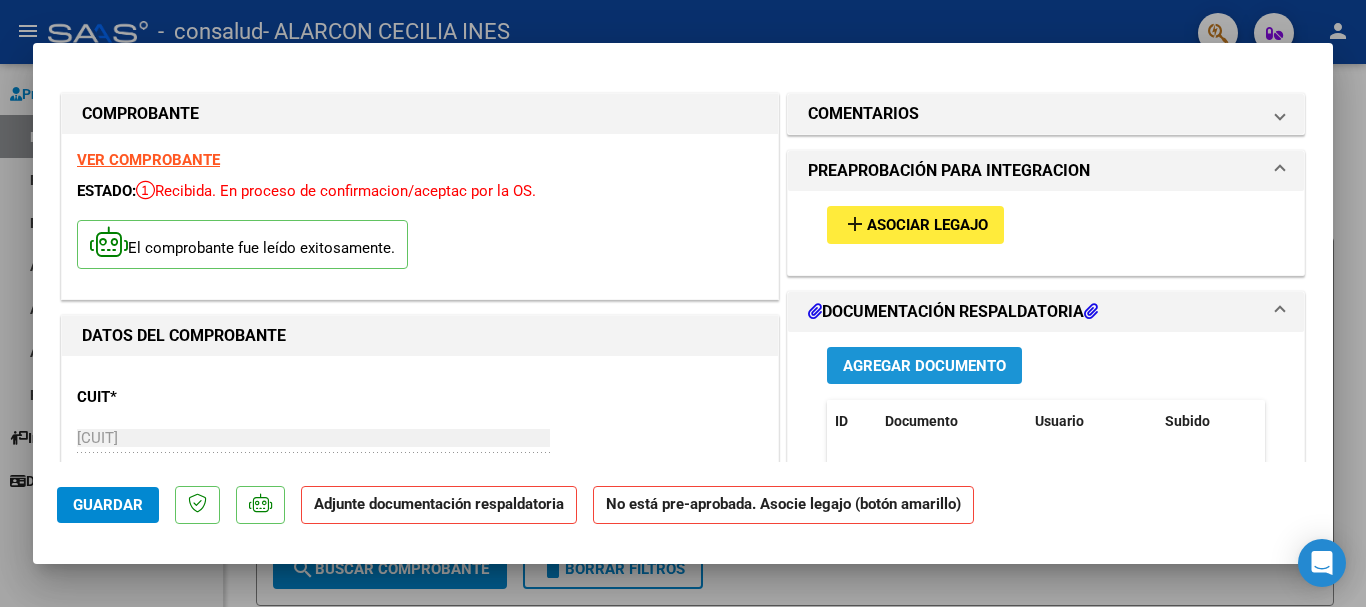 click on "Agregar Documento" at bounding box center (924, 366) 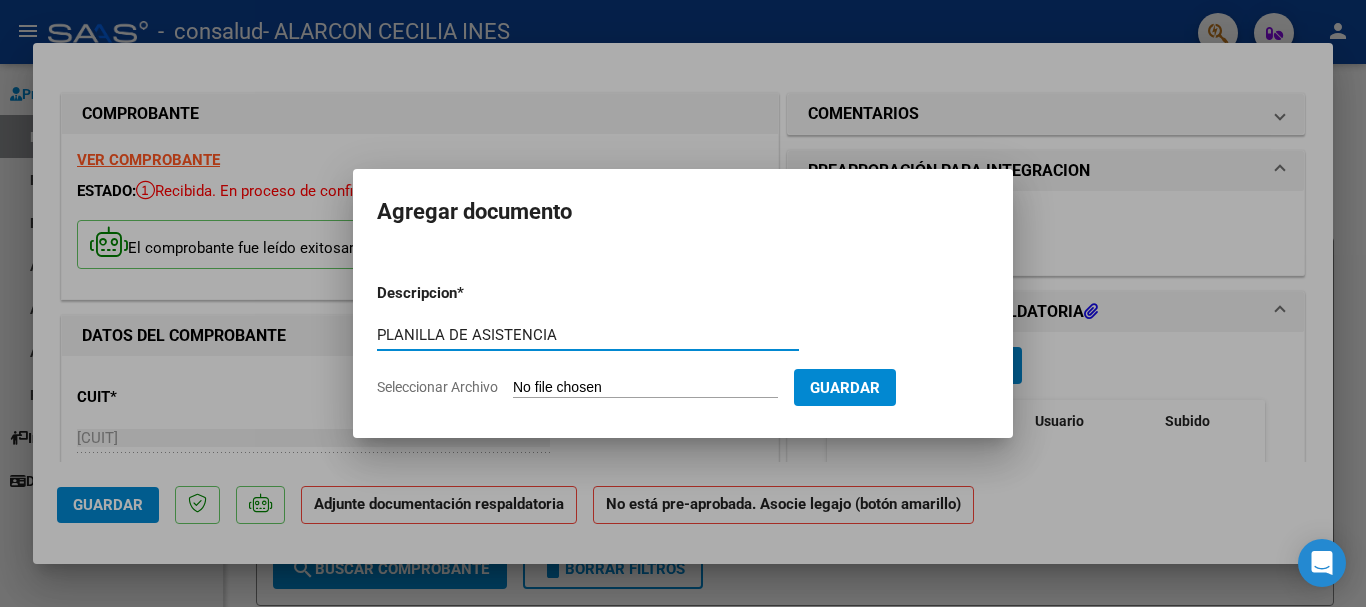 type on "PLANILLA DE ASISTENCIA" 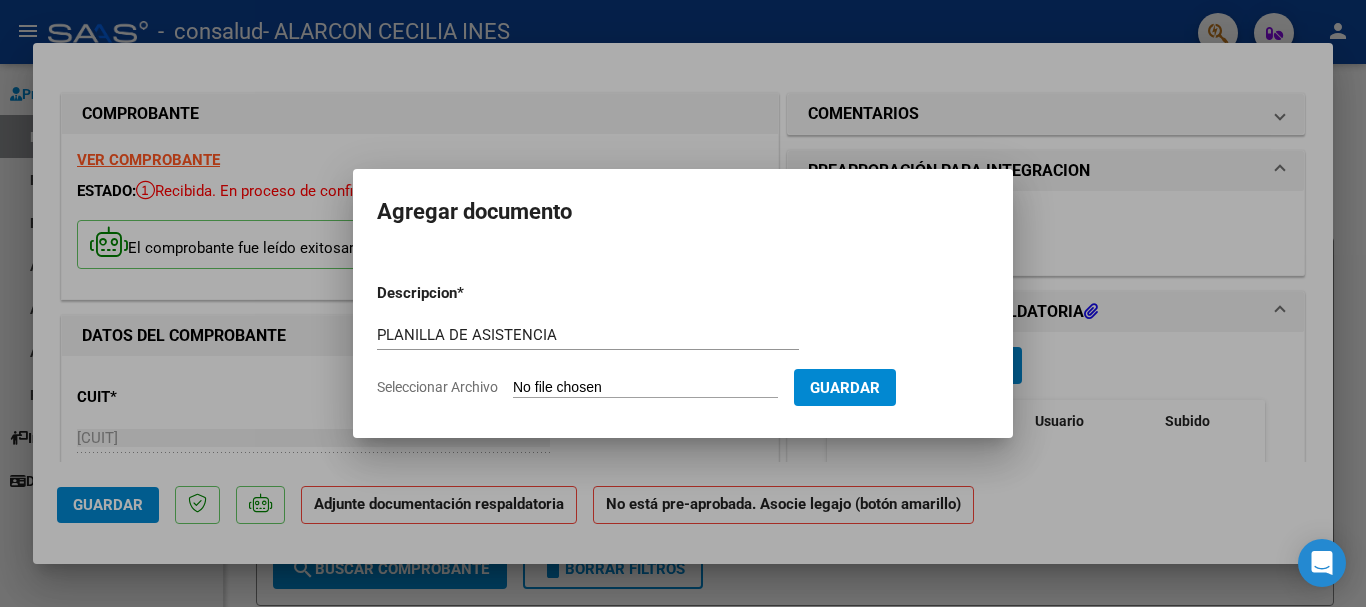 click on "Seleccionar Archivo" at bounding box center (645, 388) 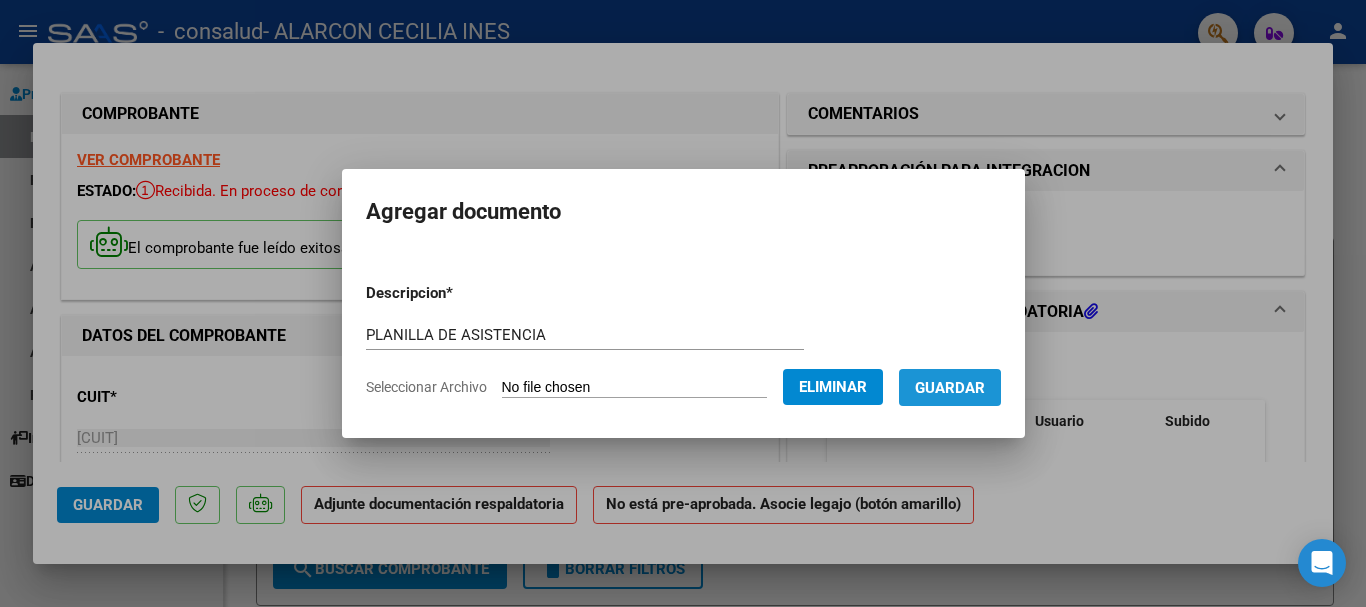 click on "Guardar" at bounding box center (950, 388) 